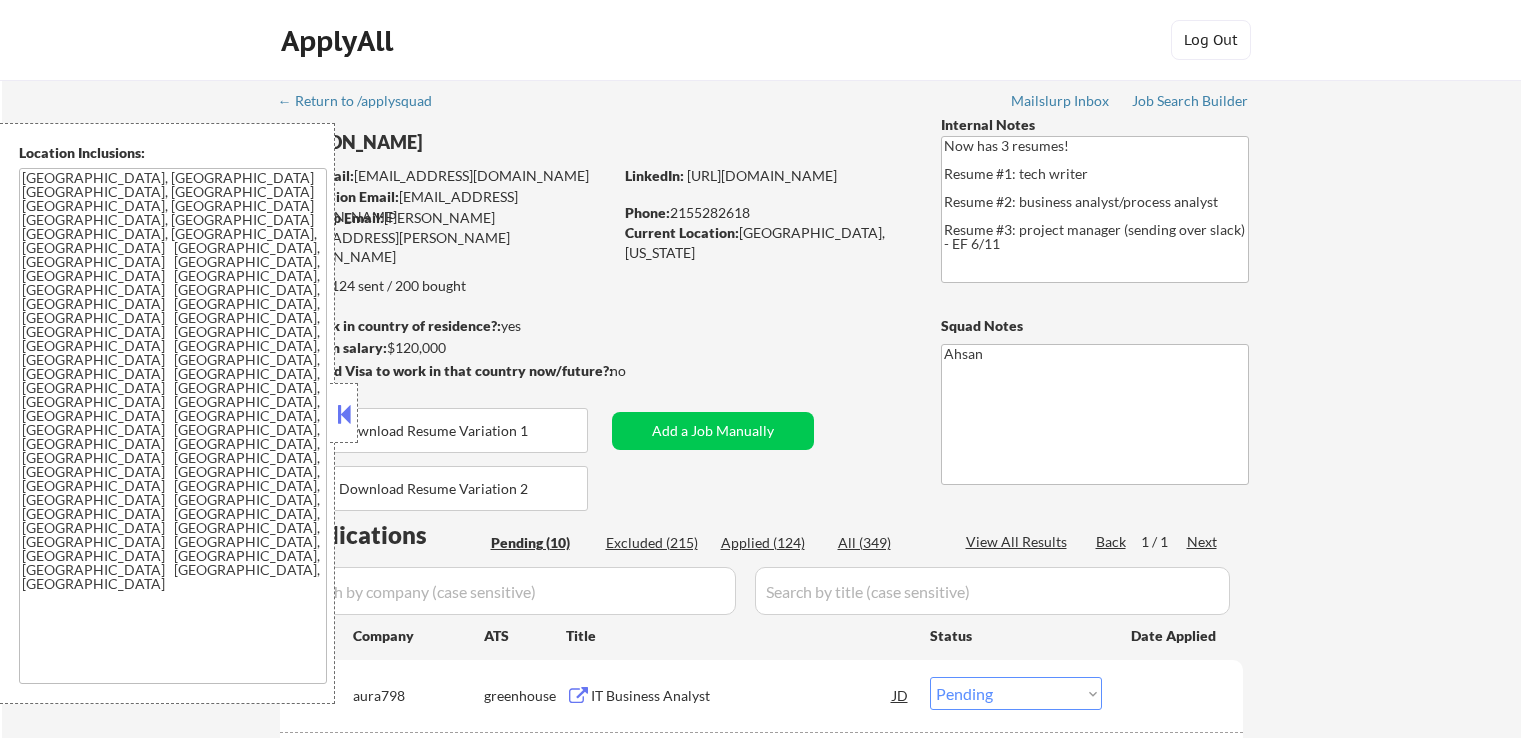 select on ""pending"" 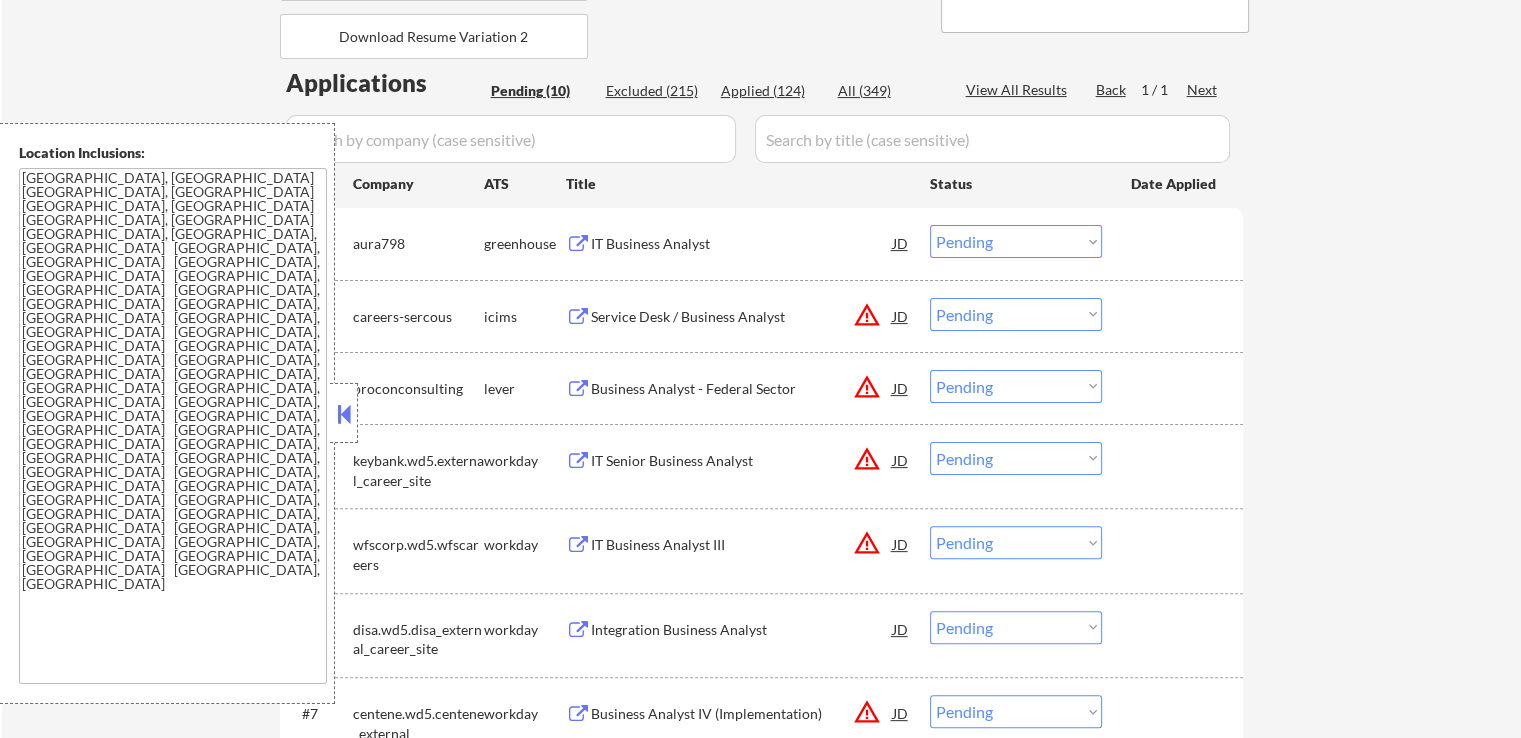scroll, scrollTop: 500, scrollLeft: 0, axis: vertical 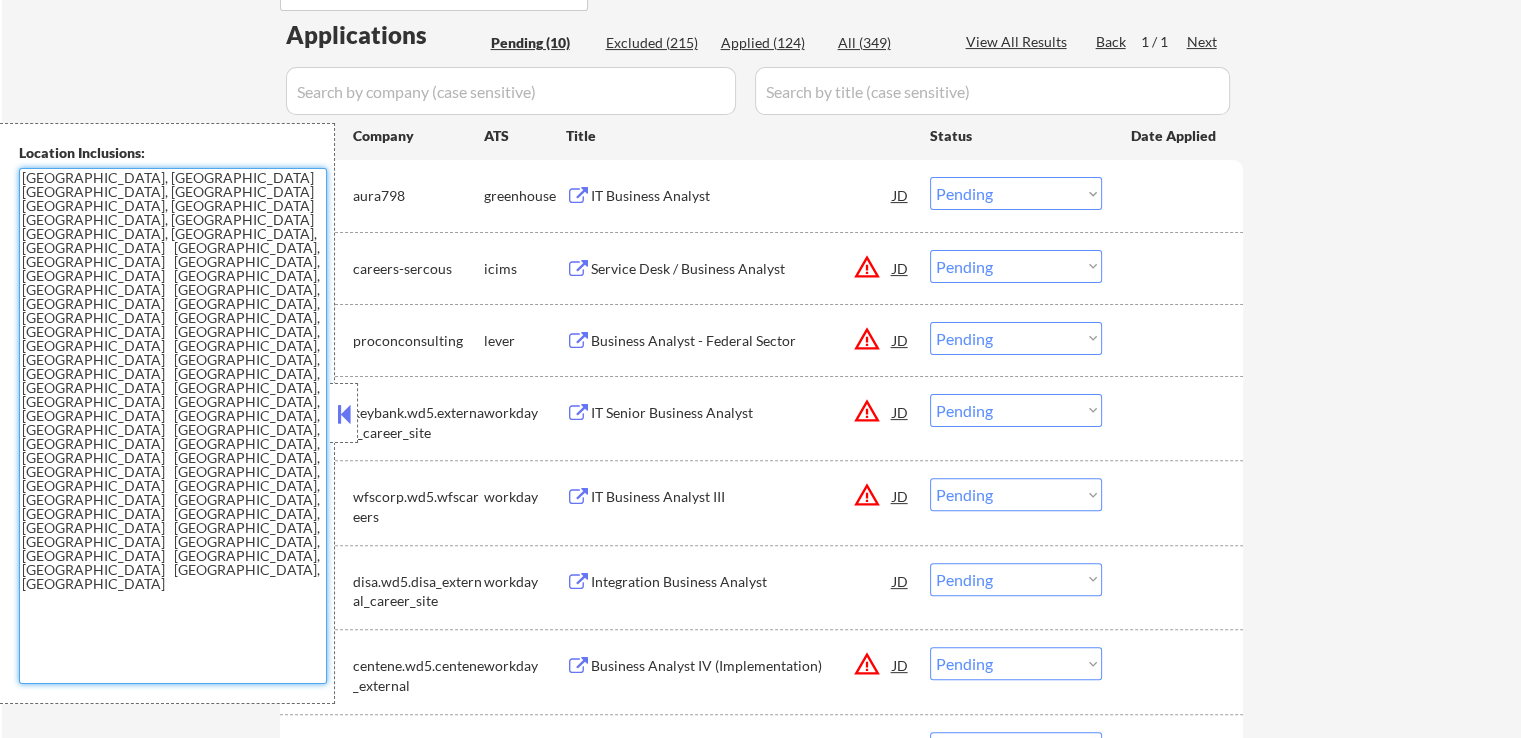 drag, startPoint x: 130, startPoint y: 320, endPoint x: 17, endPoint y: 180, distance: 179.91386 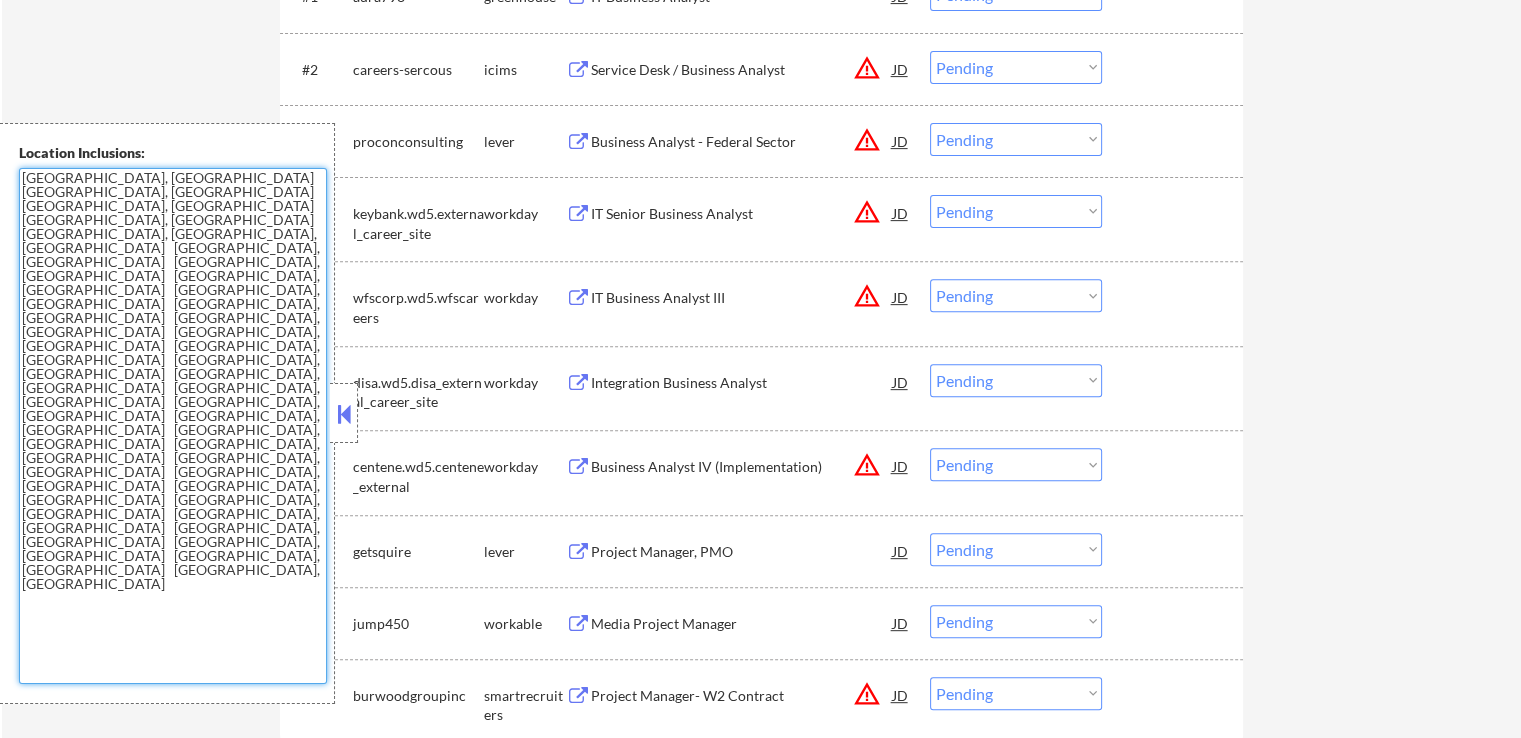 scroll, scrollTop: 700, scrollLeft: 0, axis: vertical 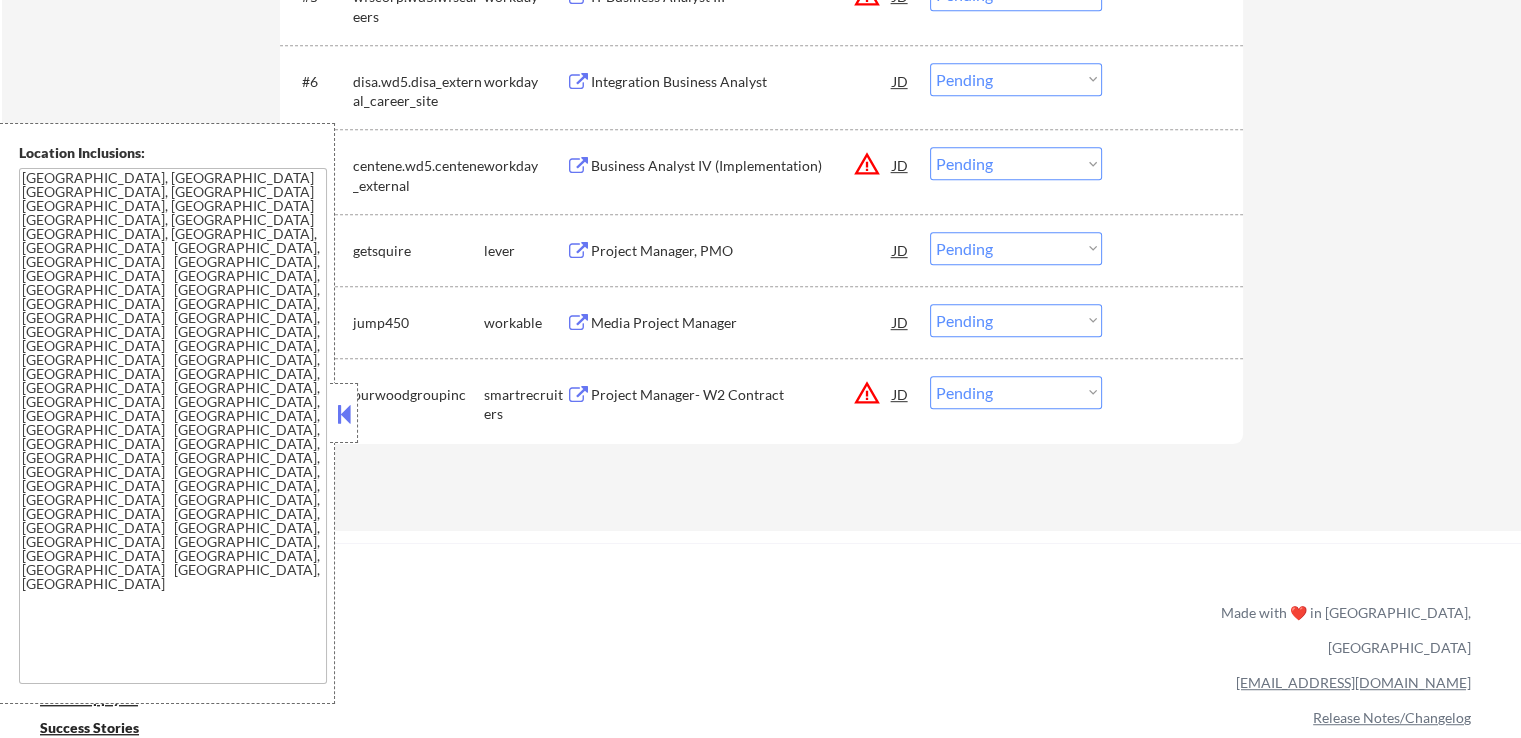 click on "Project Manager, PMO" at bounding box center (742, 251) 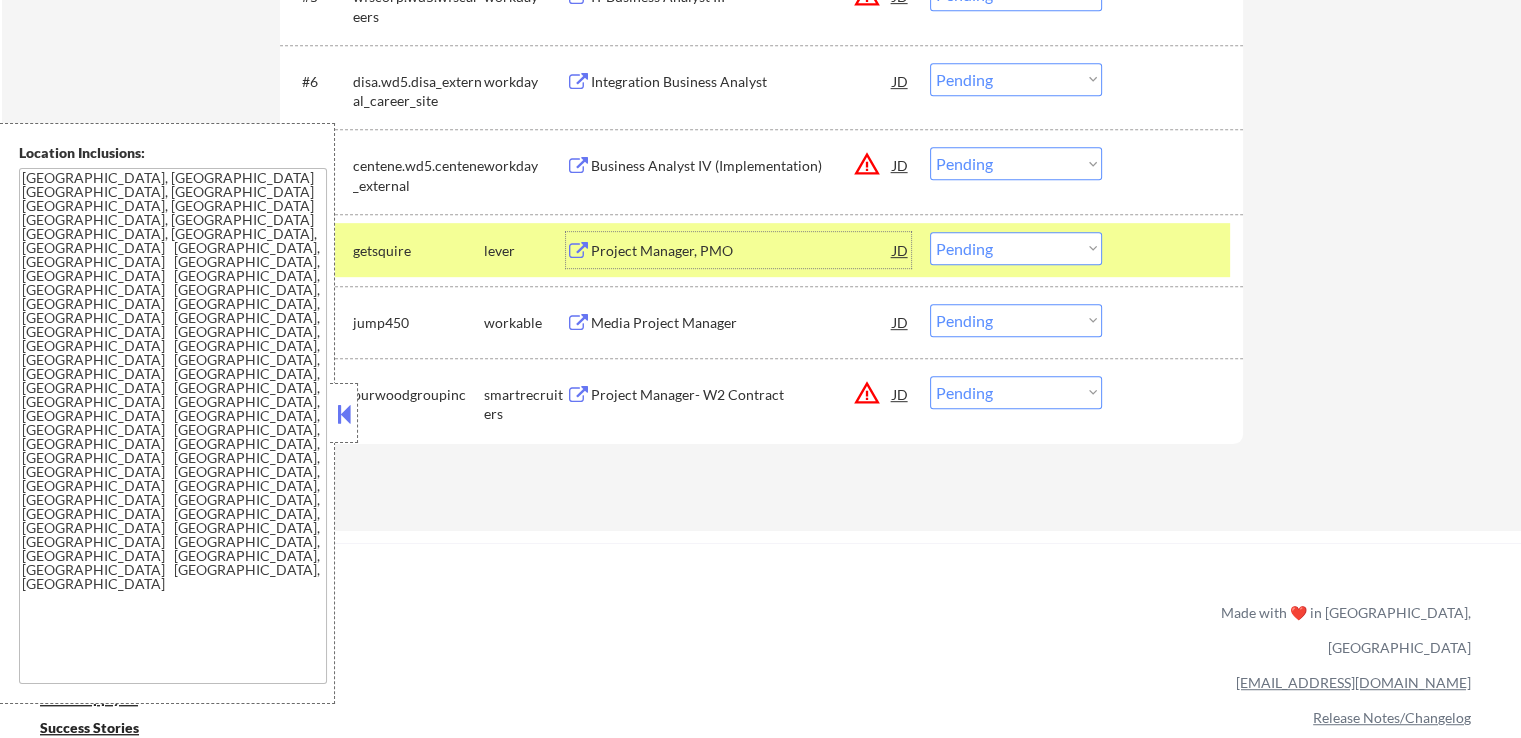 click on "Media Project Manager" at bounding box center [742, 323] 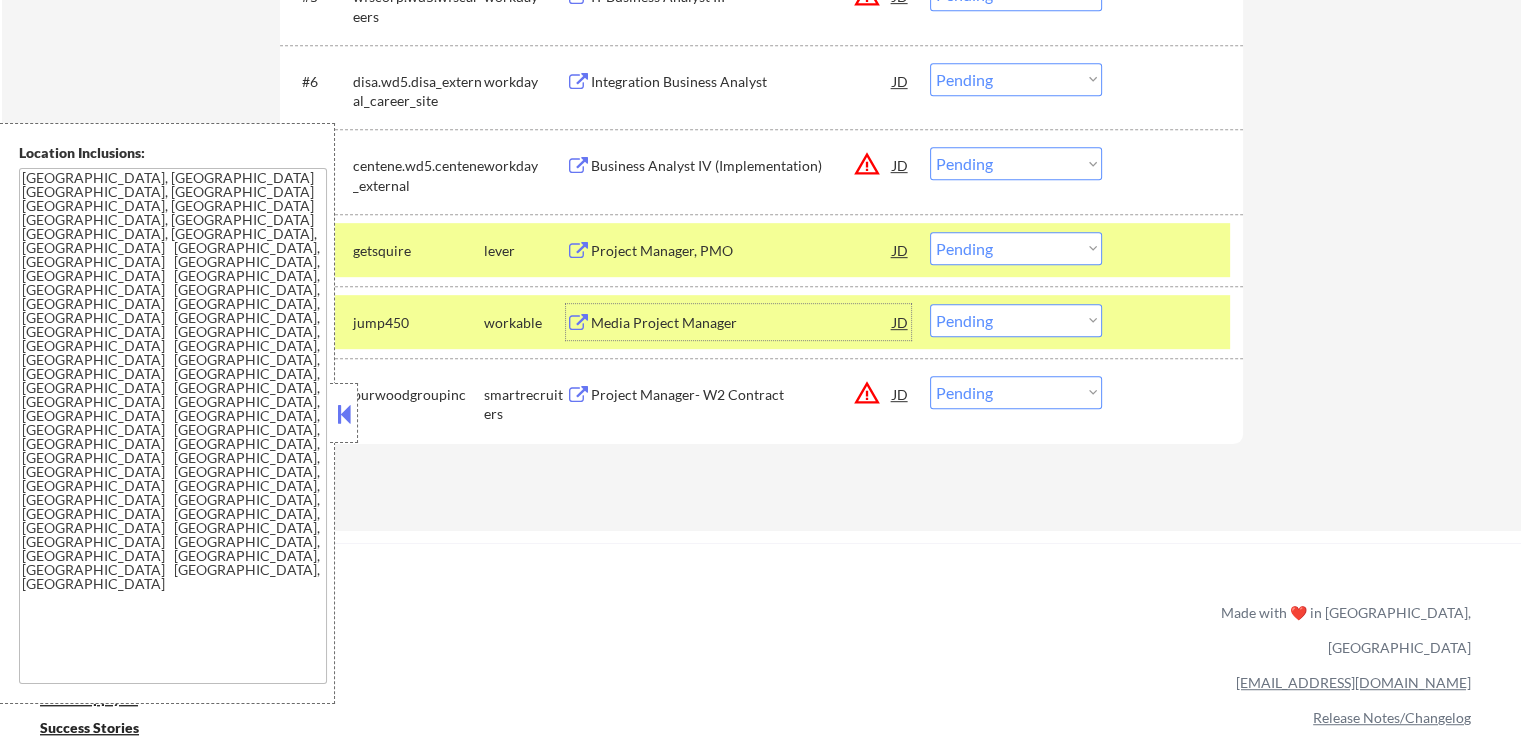 click on "Choose an option... Pending Applied Excluded (Questions) Excluded (Expired) Excluded (Location) Excluded (Bad Match) Excluded (Blocklist) Excluded (Salary) Excluded (Other)" at bounding box center [1016, 320] 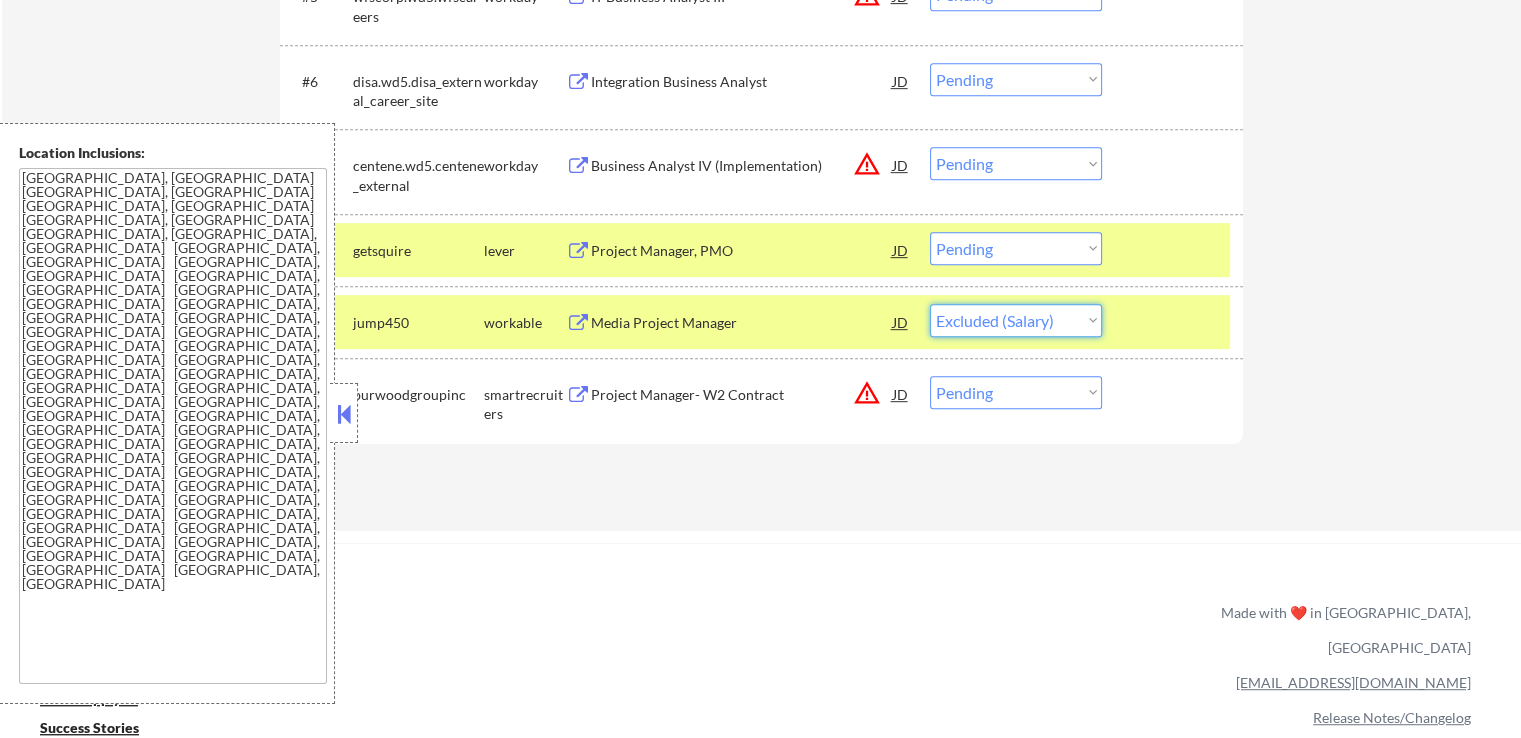 click on "Choose an option... Pending Applied Excluded (Questions) Excluded (Expired) Excluded (Location) Excluded (Bad Match) Excluded (Blocklist) Excluded (Salary) Excluded (Other)" at bounding box center [1016, 320] 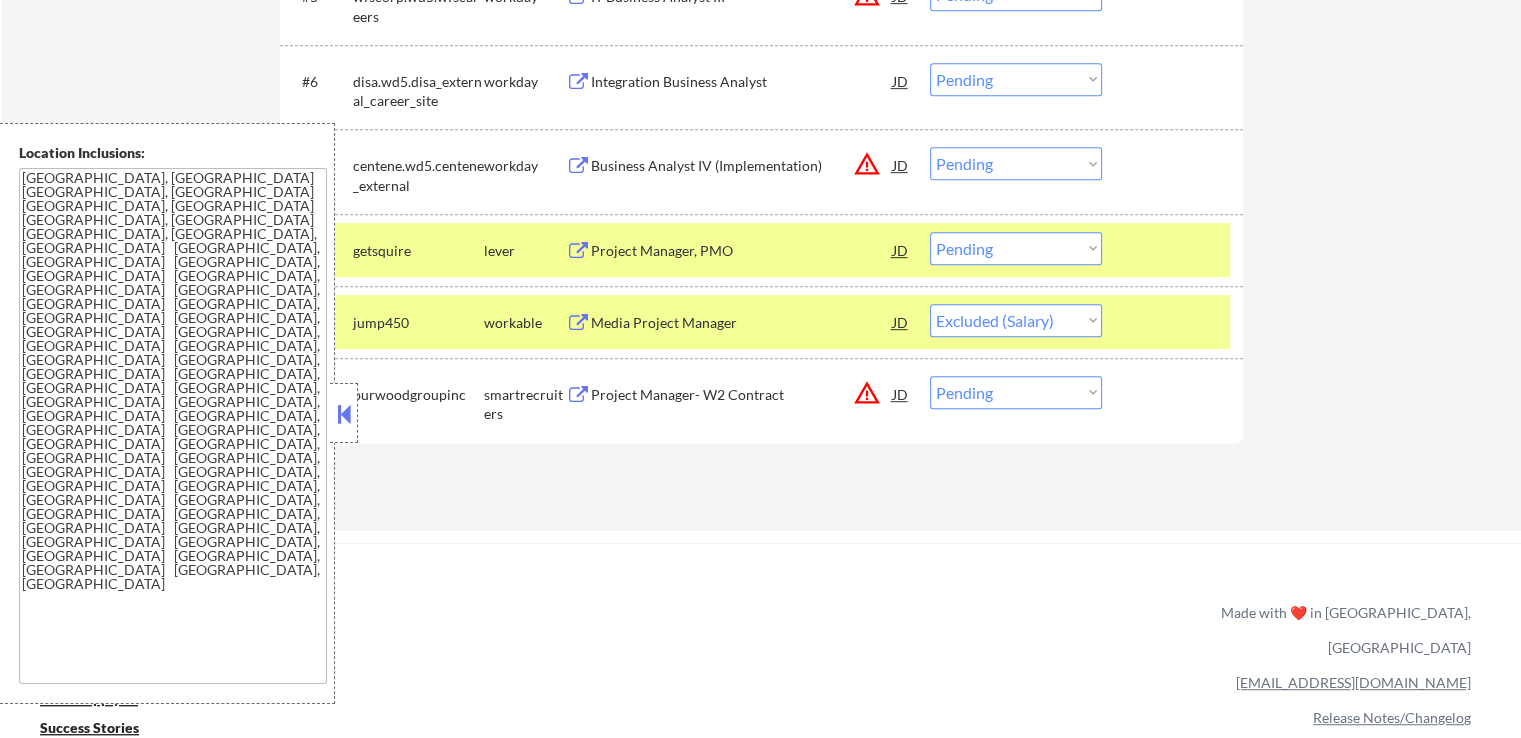 click on "← Return to /applysquad Mailslurp Inbox Job Search Builder [PERSON_NAME] User Email:  [EMAIL_ADDRESS][DOMAIN_NAME] Application Email:  [EMAIL_ADDRESS][DOMAIN_NAME] Mailslurp Email:  [PERSON_NAME][EMAIL_ADDRESS][PERSON_NAME][DOMAIN_NAME] LinkedIn:   [URL][DOMAIN_NAME]
Phone:  [PHONE_NUMBER] Current Location:  [GEOGRAPHIC_DATA], [US_STATE] Applies:  124 sent / 200 bought Internal Notes Now has 3 resumes!
Resume #1: tech writer
Resume #2: business analyst/process analyst
Resume #3: project manager (sending over slack)
- EF 6/11 Can work in country of residence?:  yes Squad Notes Minimum salary:  $120,000 Will need Visa to work in that country now/future?:   no Download Resume Variation 1 Add a Job Manually Download Resume Variation 2 Ahsan Applications Pending (10) Excluded (215) Applied (124) All (349) View All Results Back 1 / 1
Next Company ATS Title Status Date Applied #1 aura798 greenhouse IT Business Analyst JD Choose an option... Pending Applied Excluded (Questions) Excluded (Expired) Excluded (Location) Excluded (Bad Match) #2 JD" at bounding box center (762, -203) 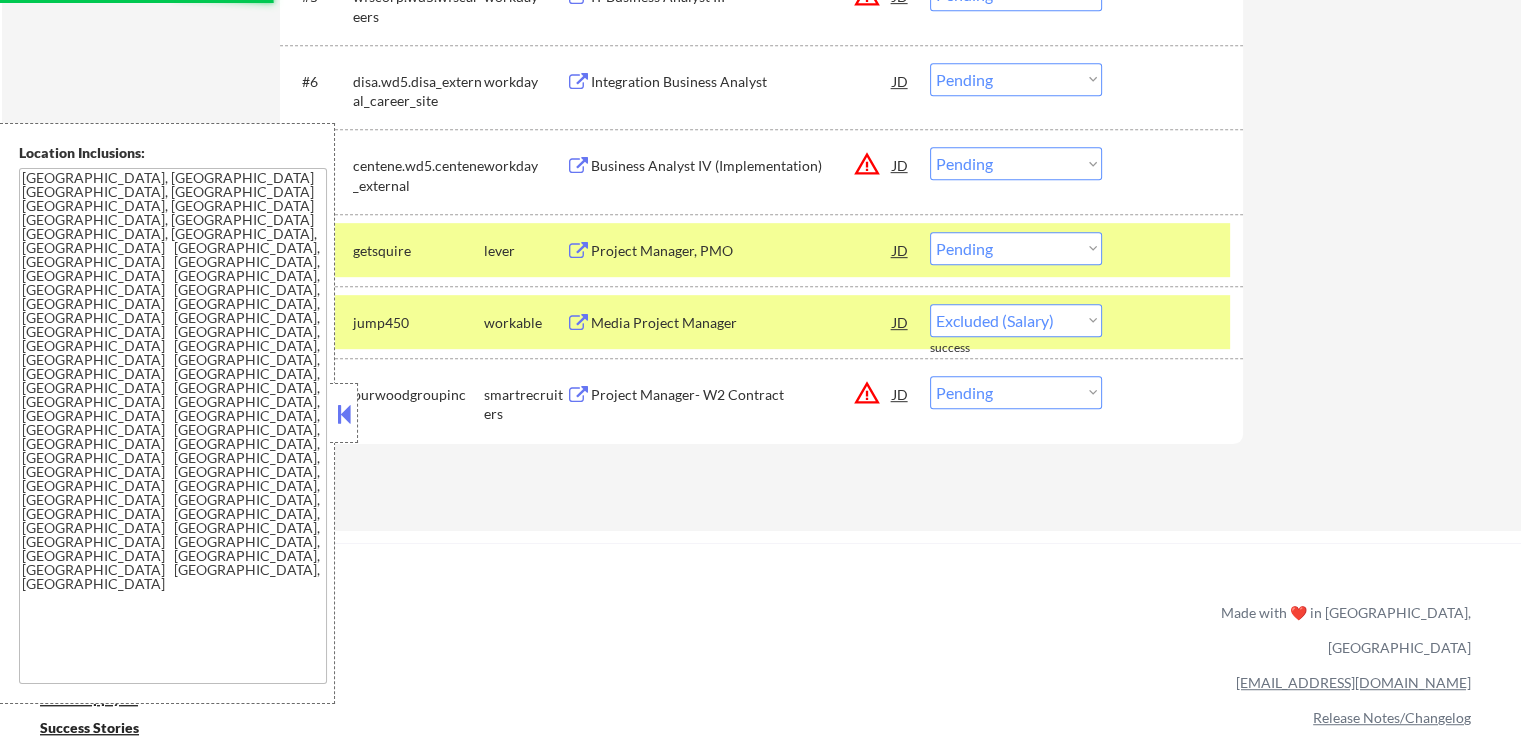 select on ""pending"" 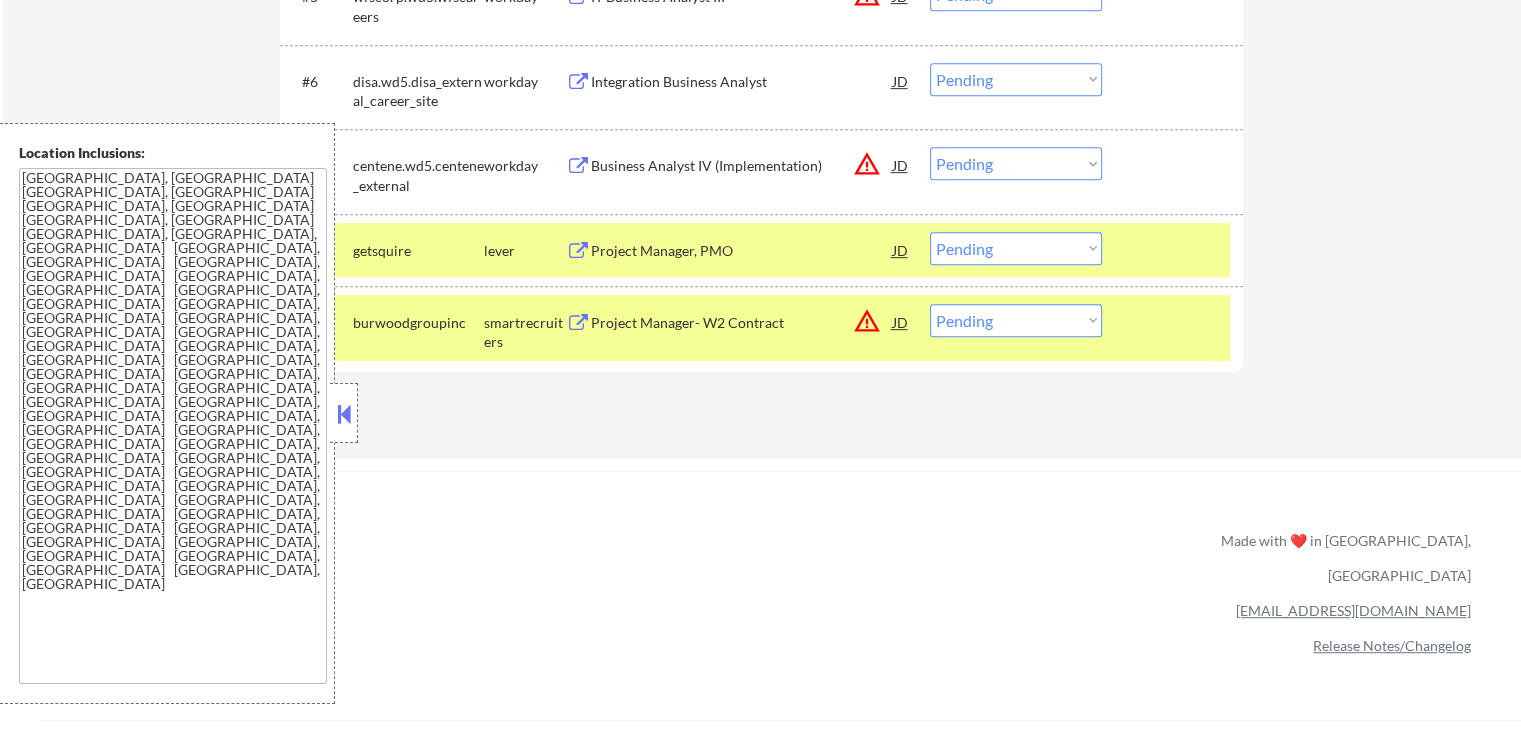 drag, startPoint x: 892, startPoint y: 414, endPoint x: 704, endPoint y: 237, distance: 258.21115 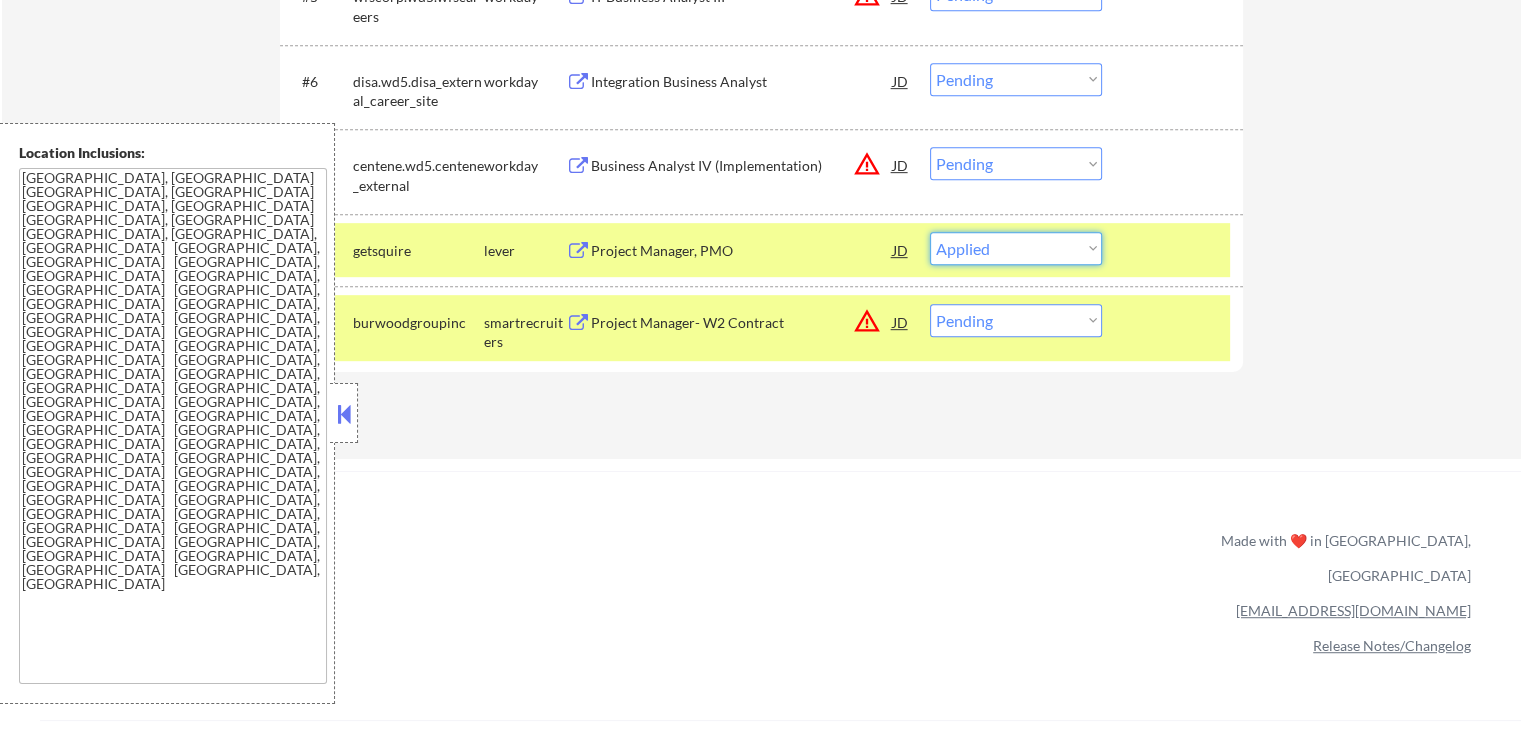 click on "Choose an option... Pending Applied Excluded (Questions) Excluded (Expired) Excluded (Location) Excluded (Bad Match) Excluded (Blocklist) Excluded (Salary) Excluded (Other)" at bounding box center (1016, 248) 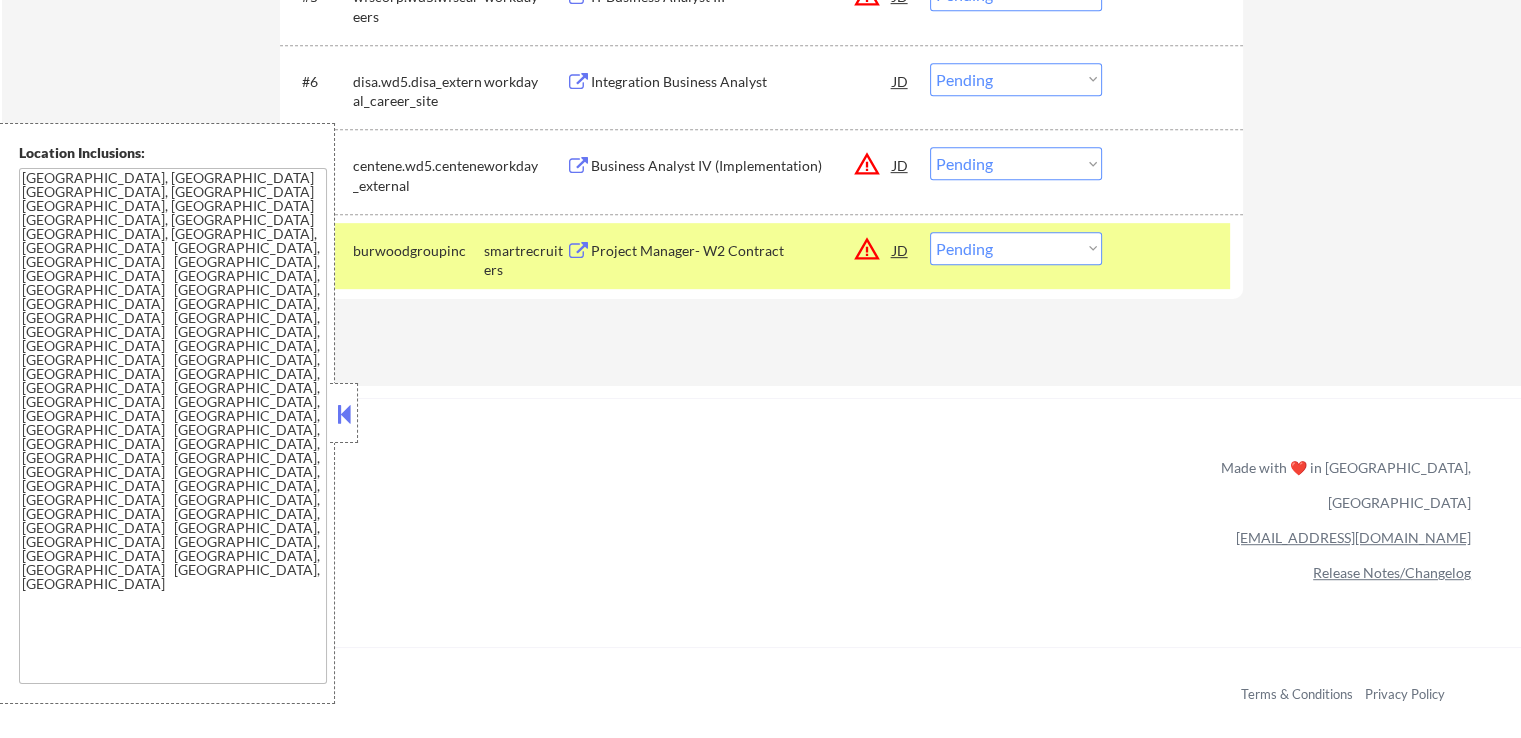 click on "Project Manager- W2 Contract" at bounding box center [742, 251] 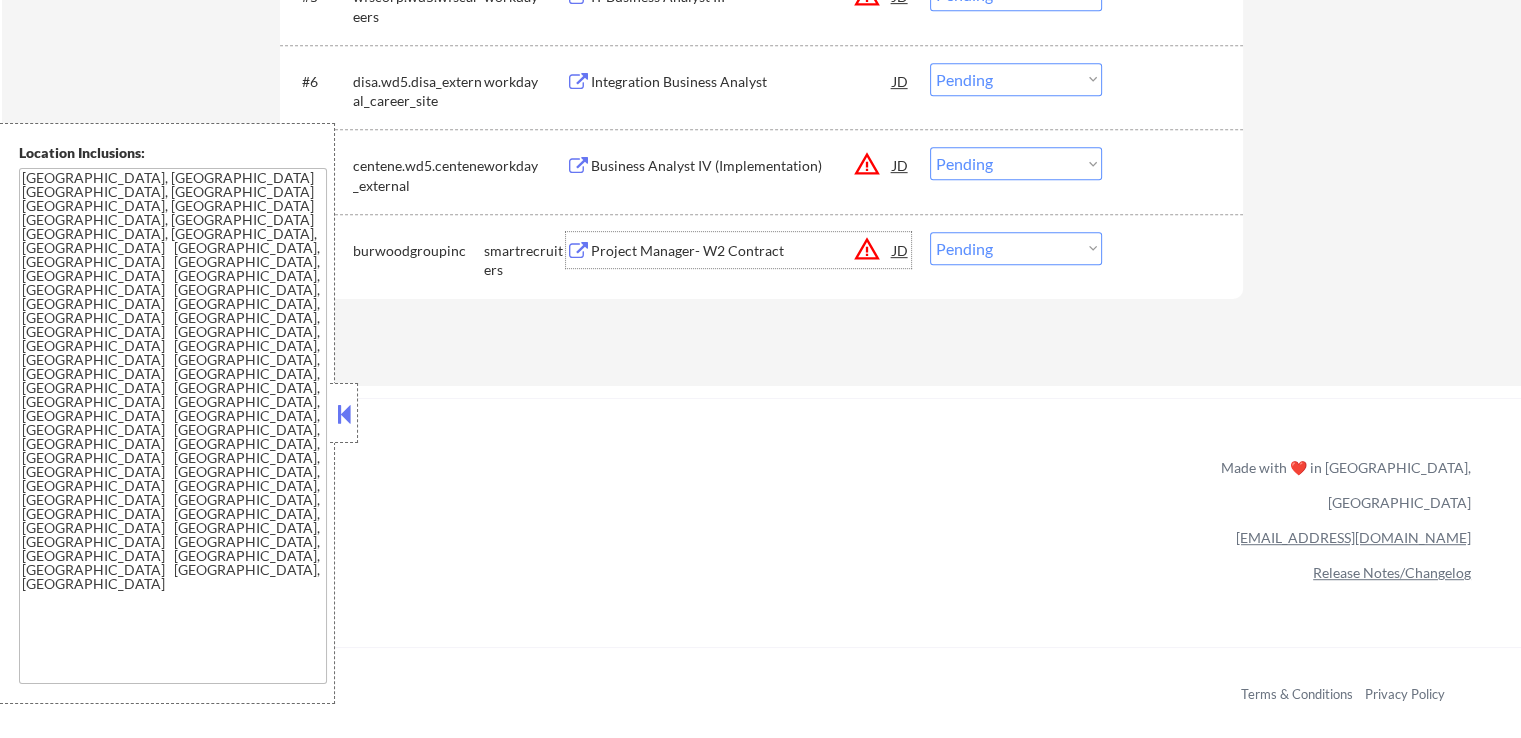 click on "Choose an option... Pending Applied Excluded (Questions) Excluded (Expired) Excluded (Location) Excluded (Bad Match) Excluded (Blocklist) Excluded (Salary) Excluded (Other)" at bounding box center [1016, 248] 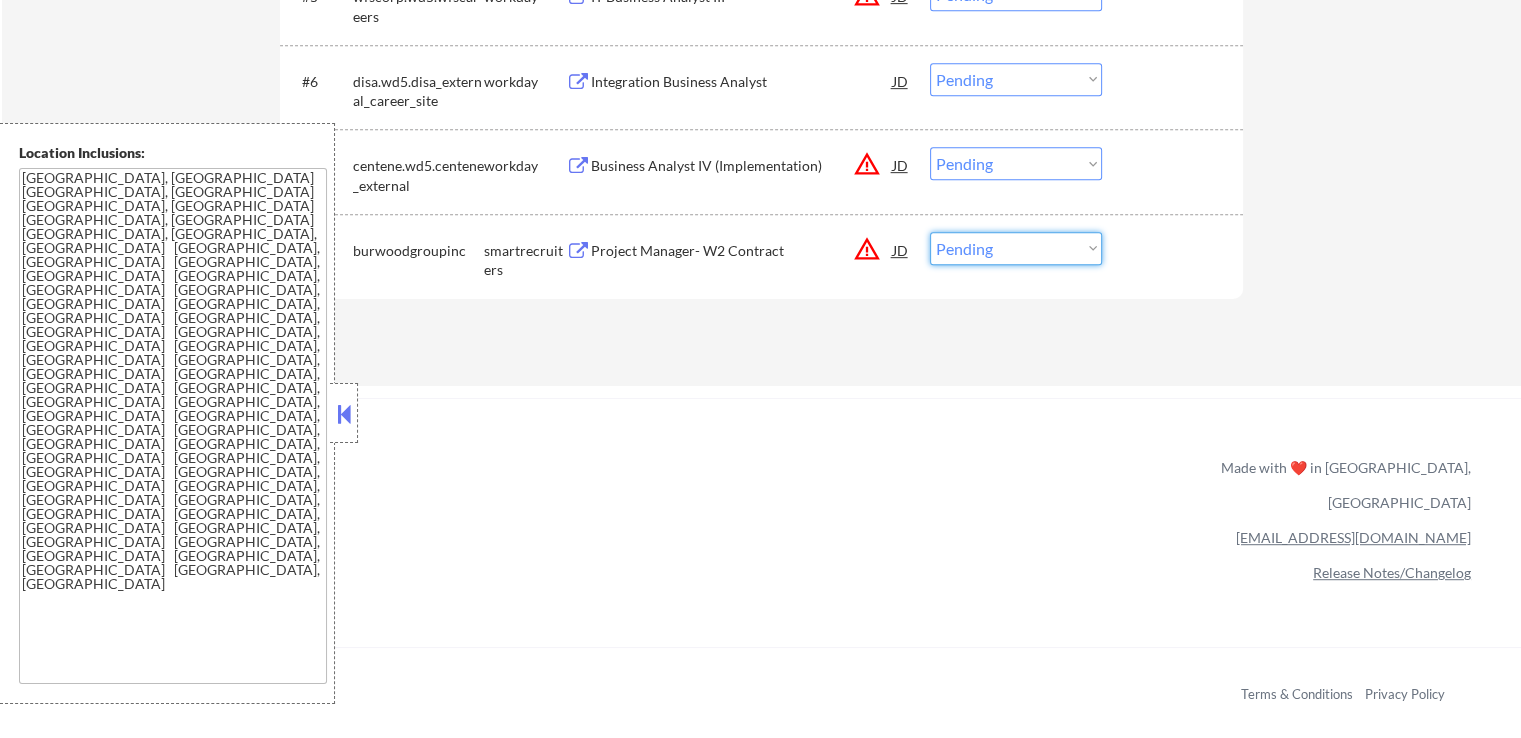 select on ""excluded__location_"" 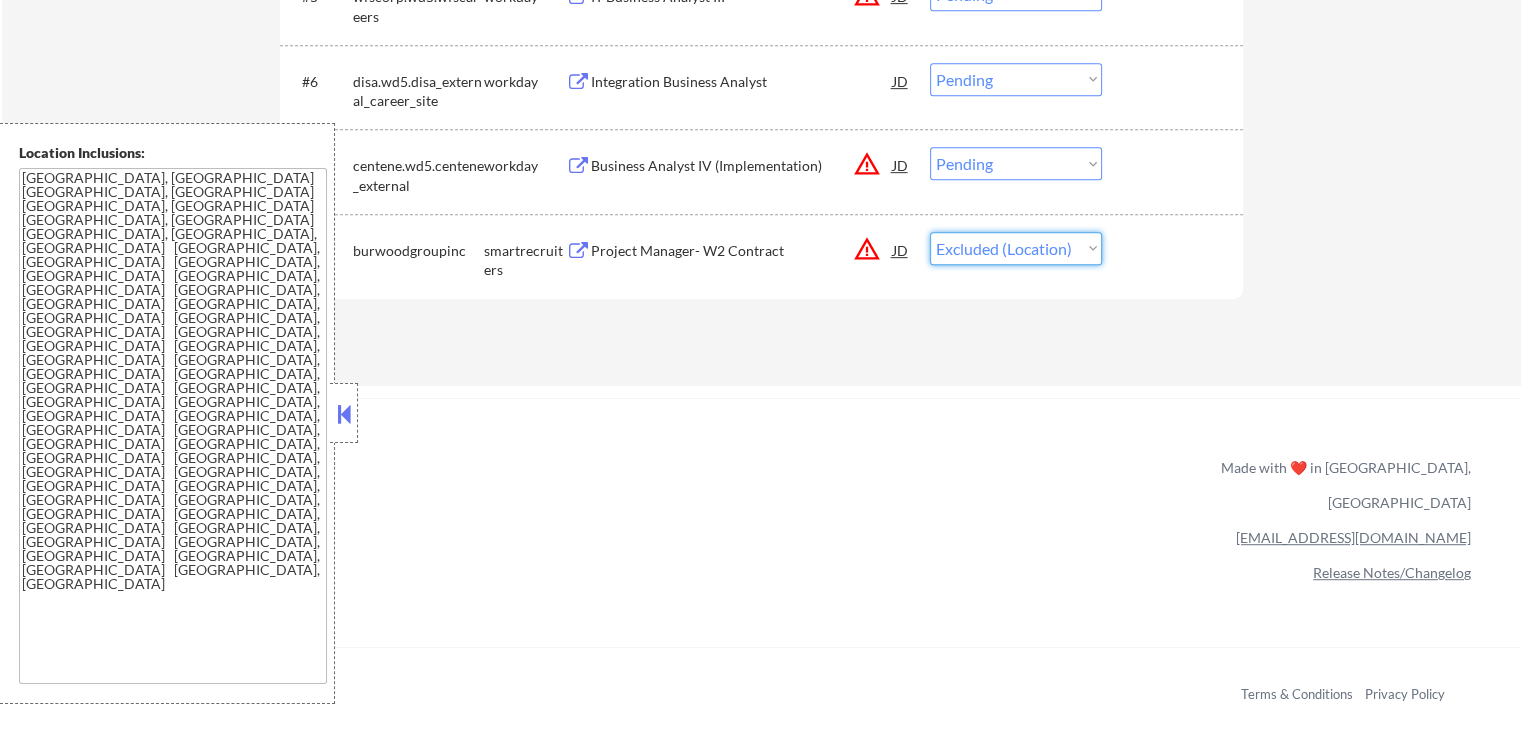 click on "Choose an option... Pending Applied Excluded (Questions) Excluded (Expired) Excluded (Location) Excluded (Bad Match) Excluded (Blocklist) Excluded (Salary) Excluded (Other)" at bounding box center (1016, 248) 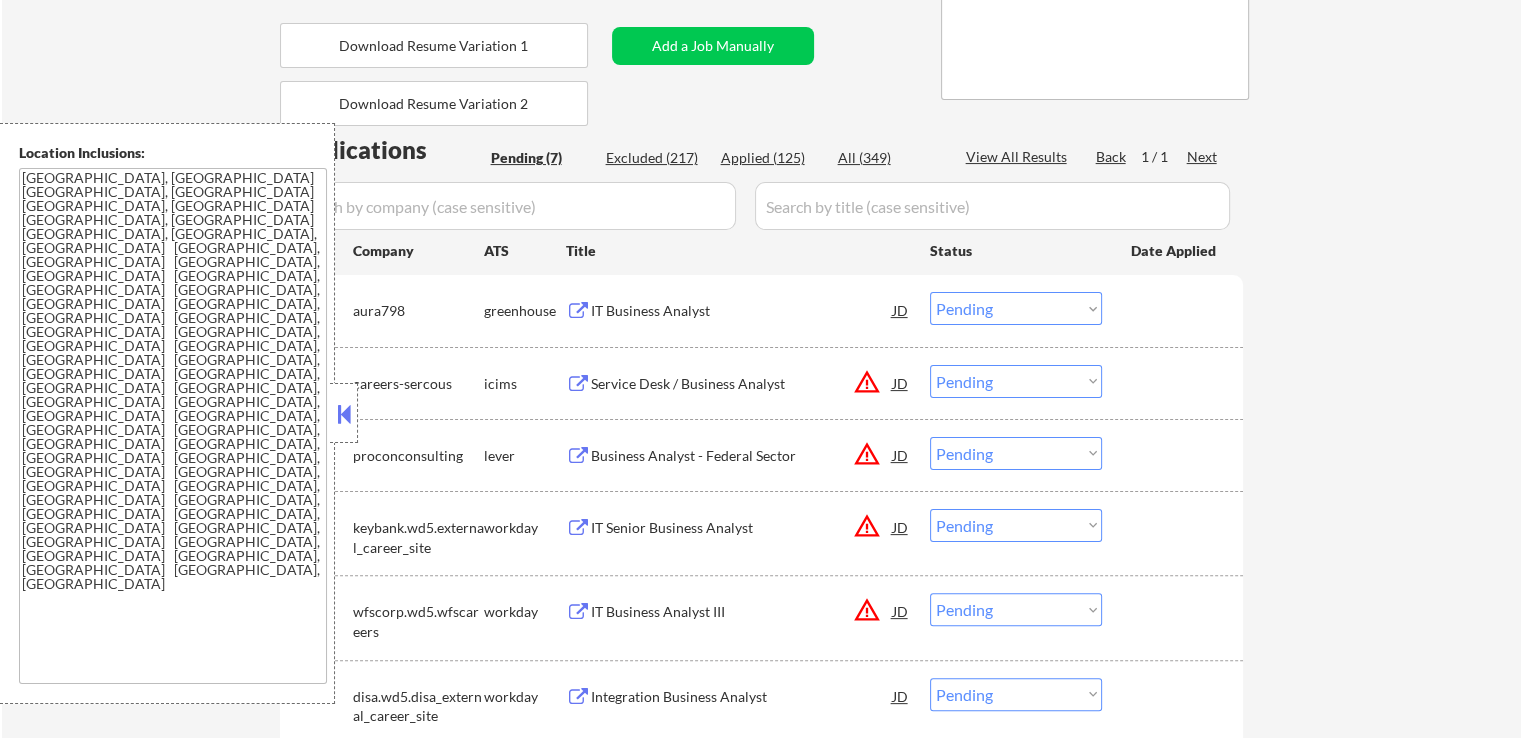scroll, scrollTop: 300, scrollLeft: 0, axis: vertical 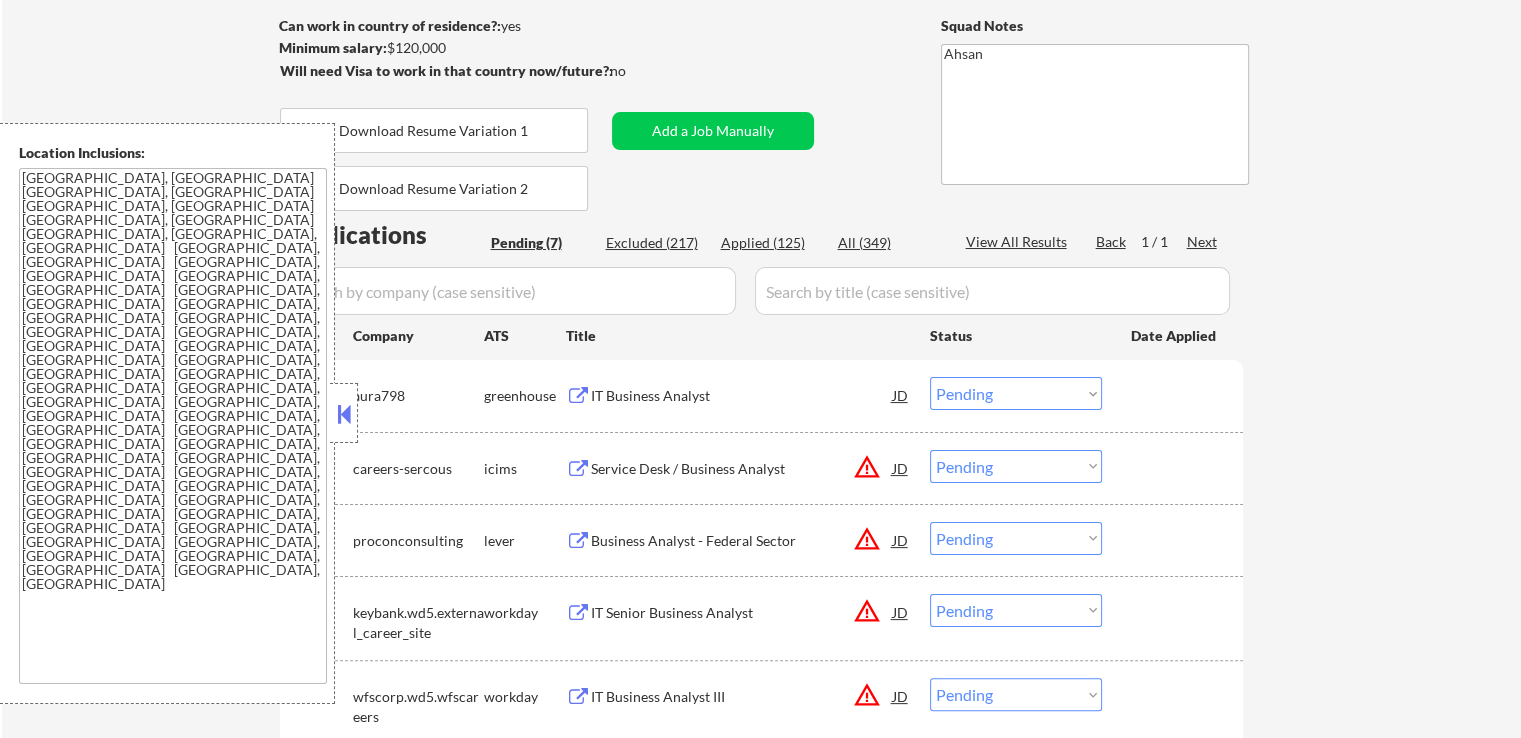 click on "Profile" at bounding box center (237, 581) 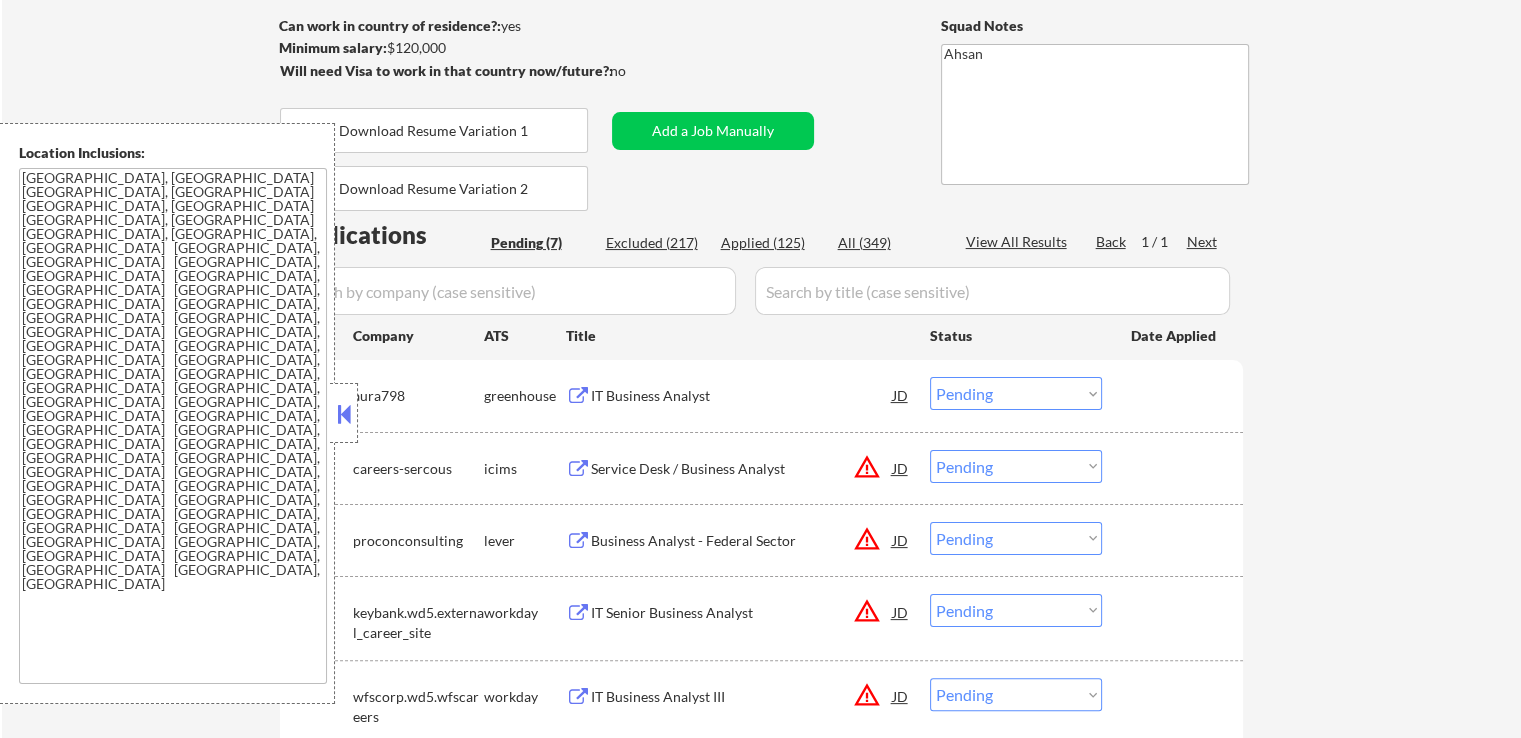 click on "Edit" at bounding box center (108, 750) 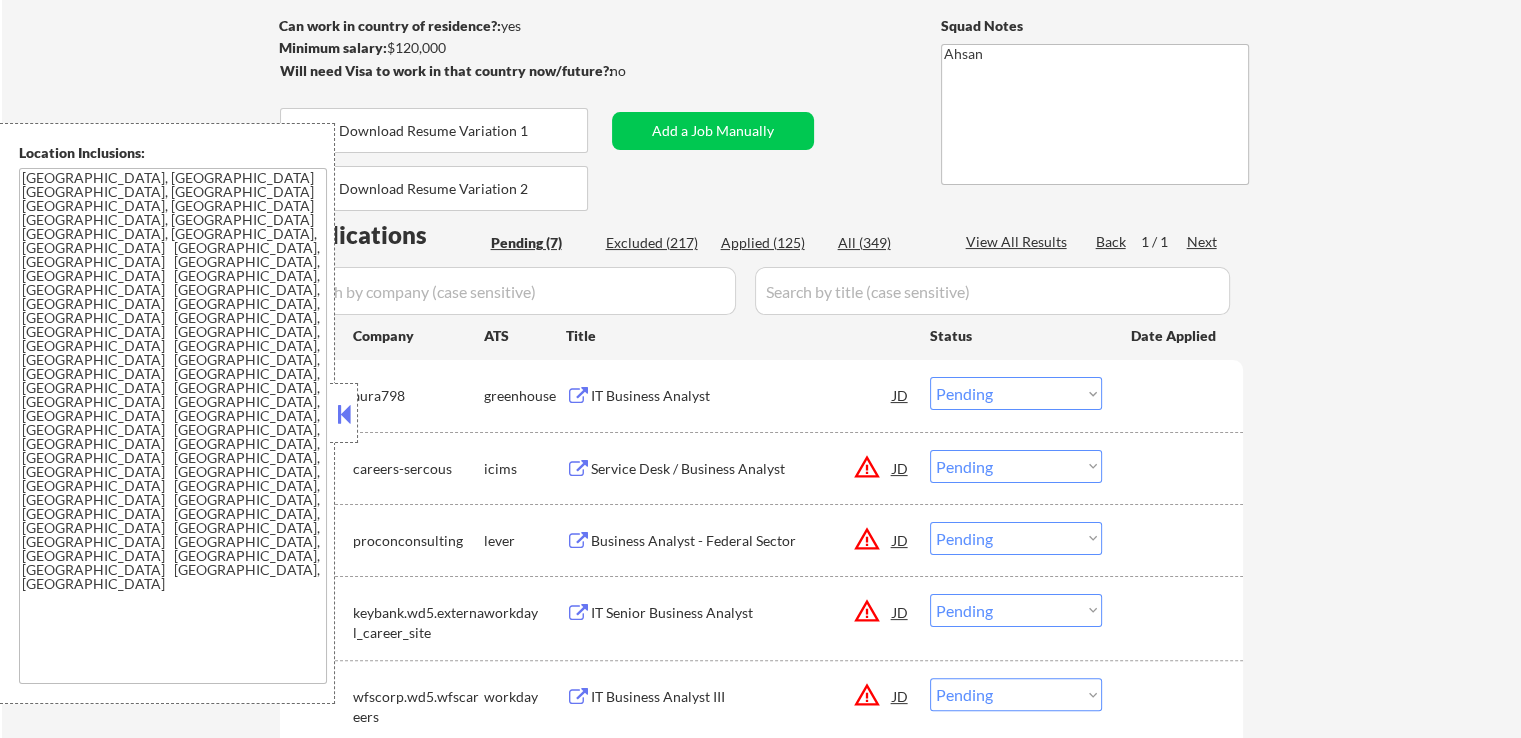scroll, scrollTop: 4716, scrollLeft: 0, axis: vertical 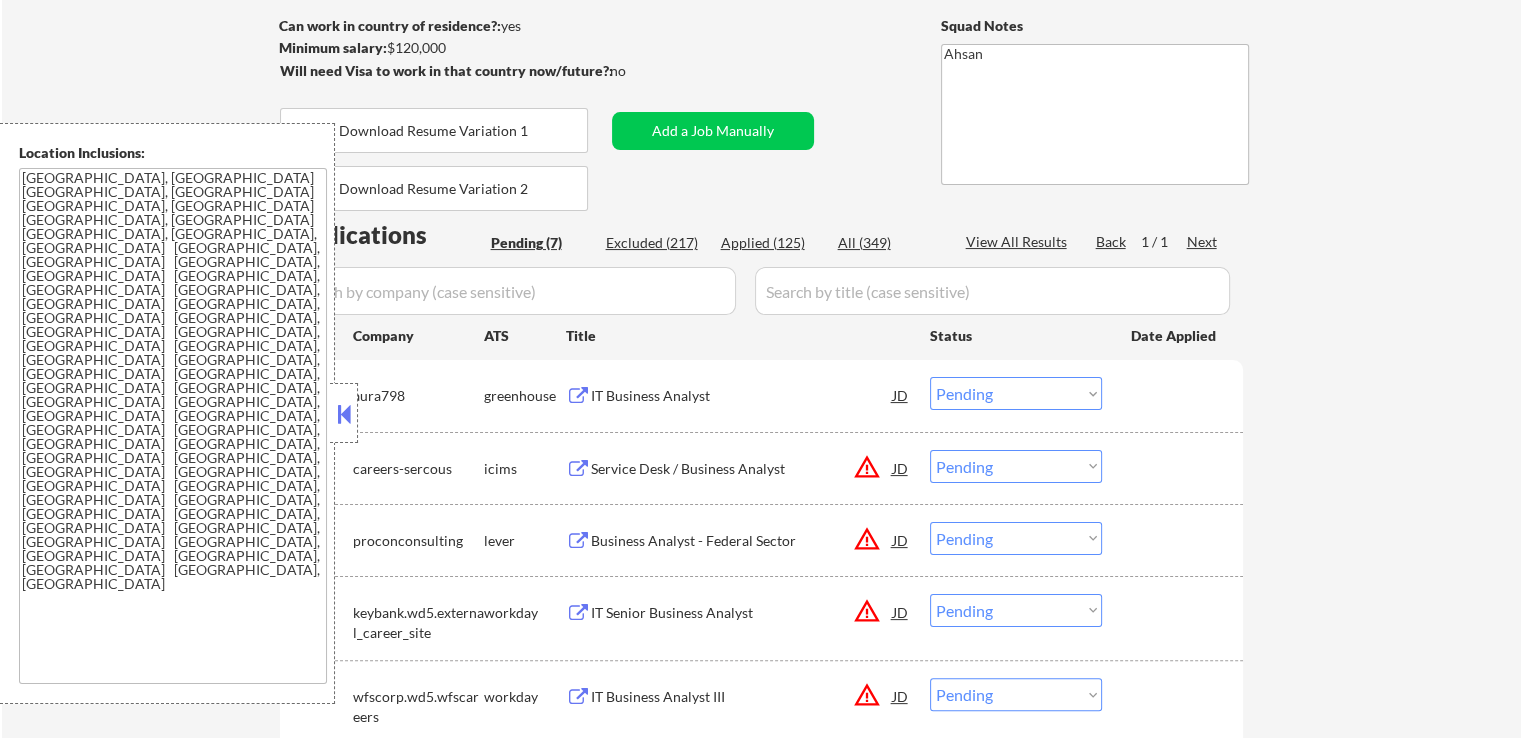 click on "Preview" at bounding box center (760, 3822) 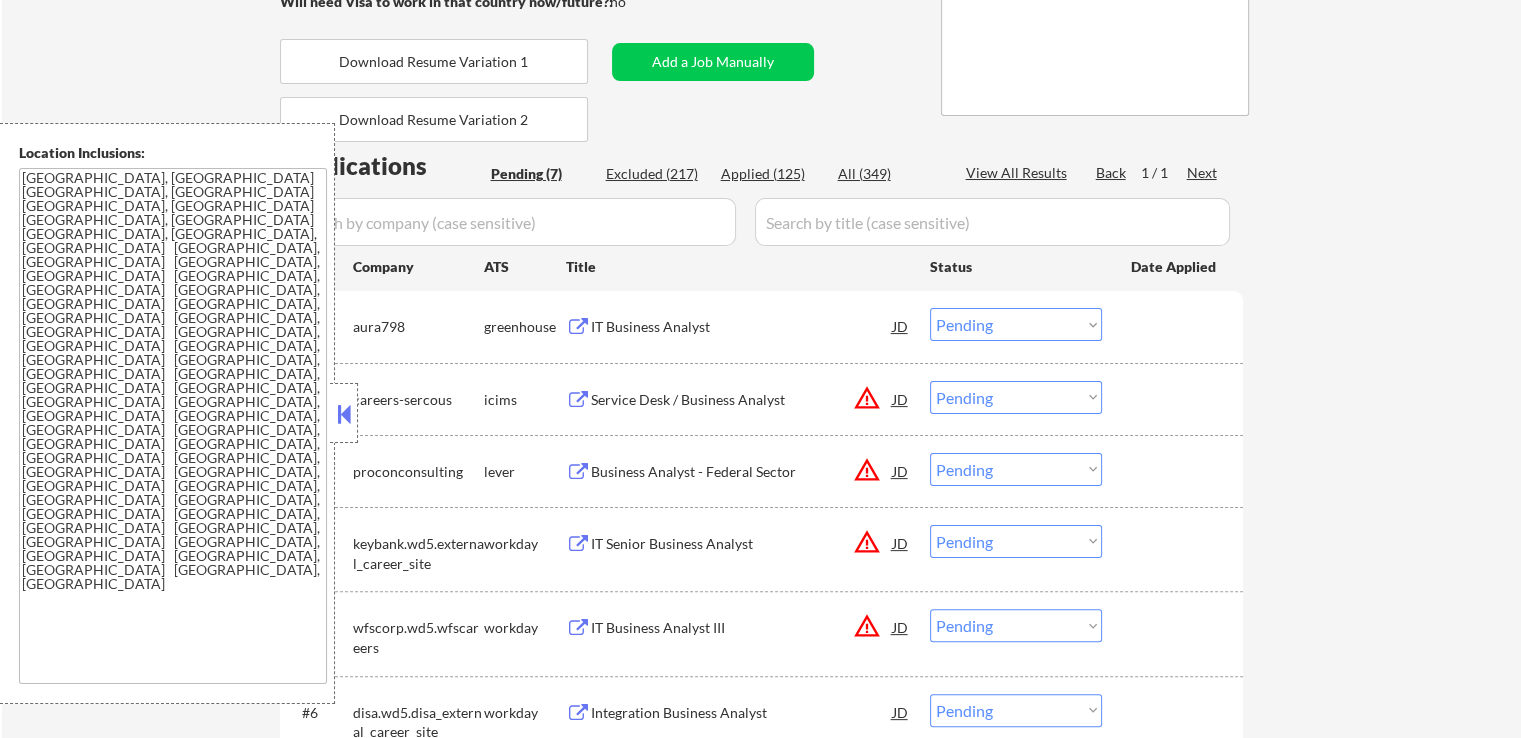 scroll, scrollTop: 400, scrollLeft: 0, axis: vertical 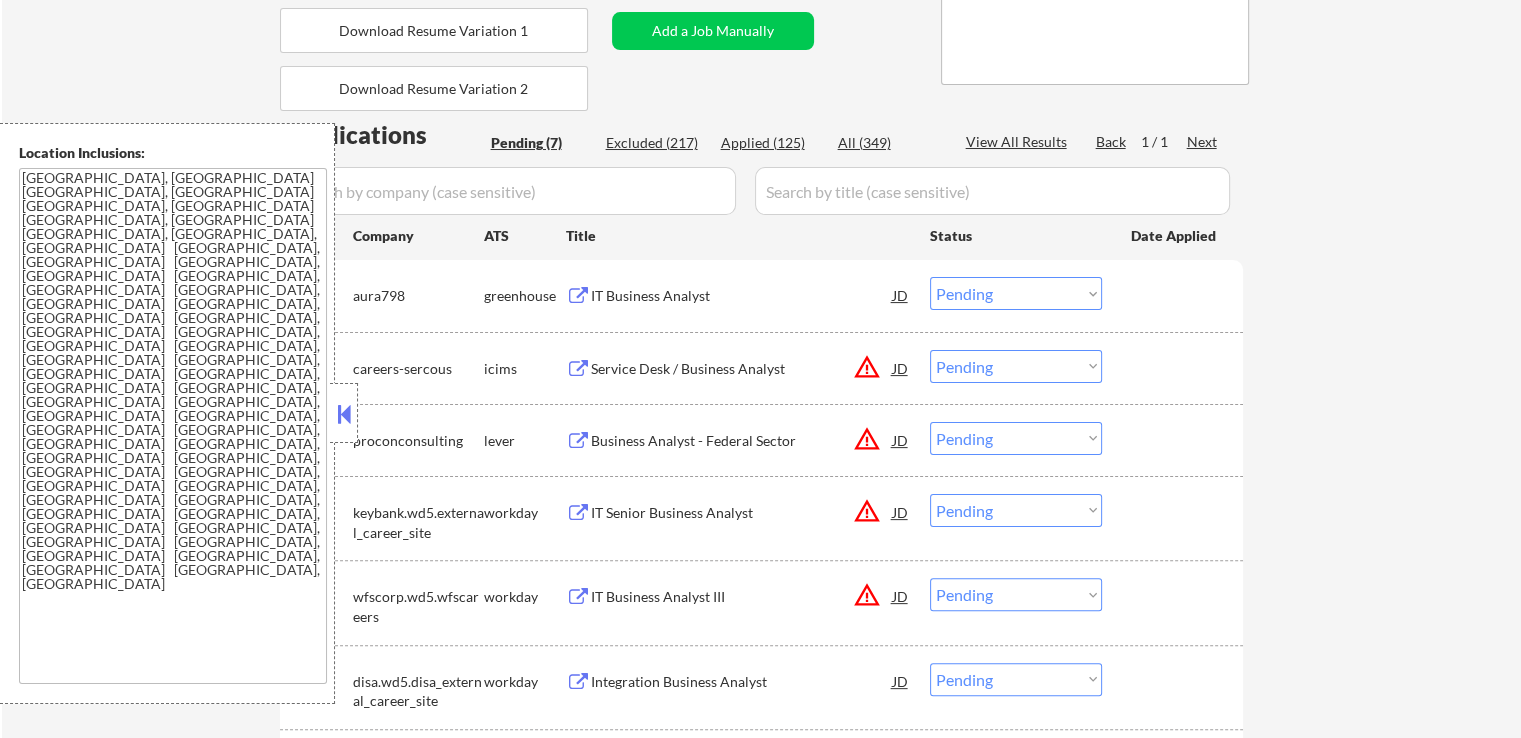 click on "IT Business Analyst" at bounding box center (742, 295) 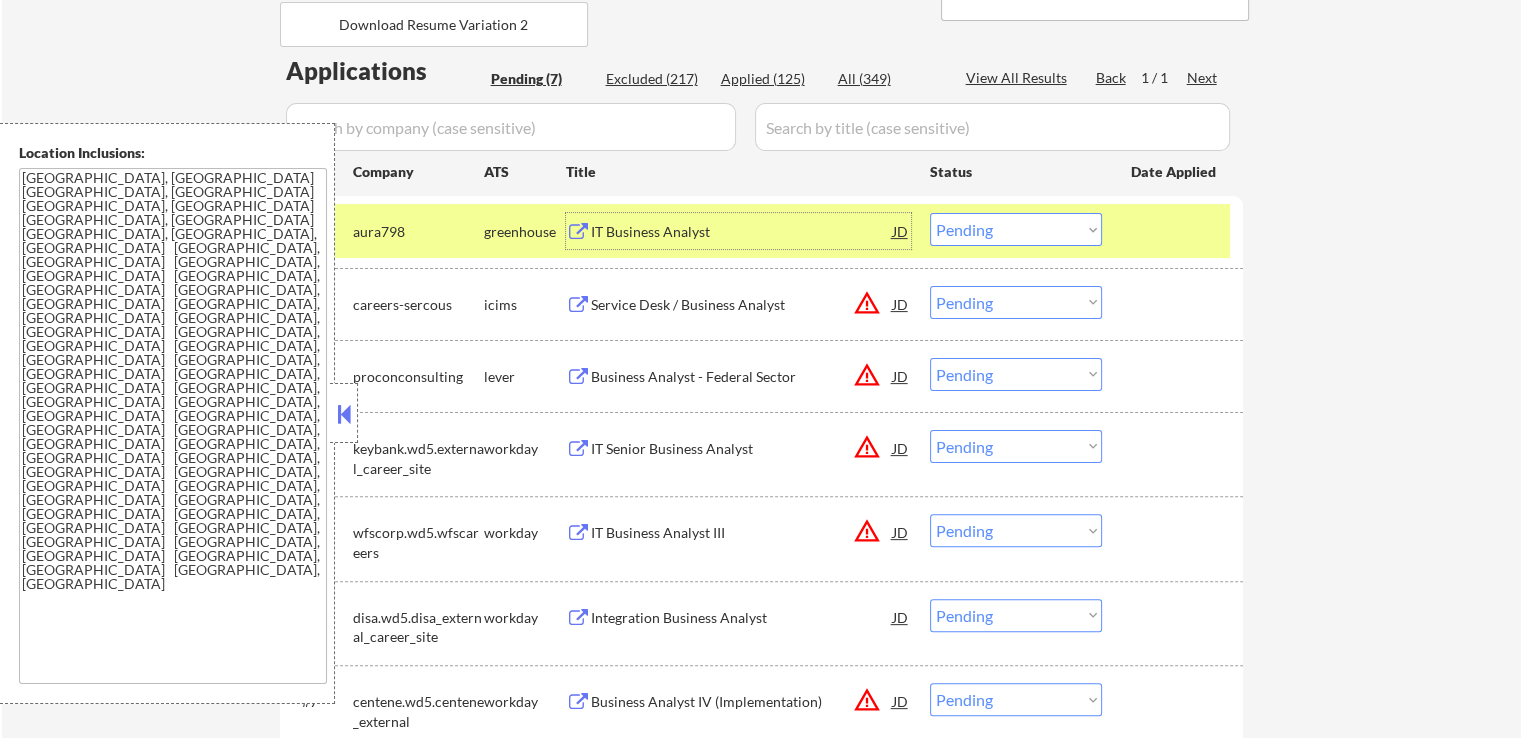 scroll, scrollTop: 500, scrollLeft: 0, axis: vertical 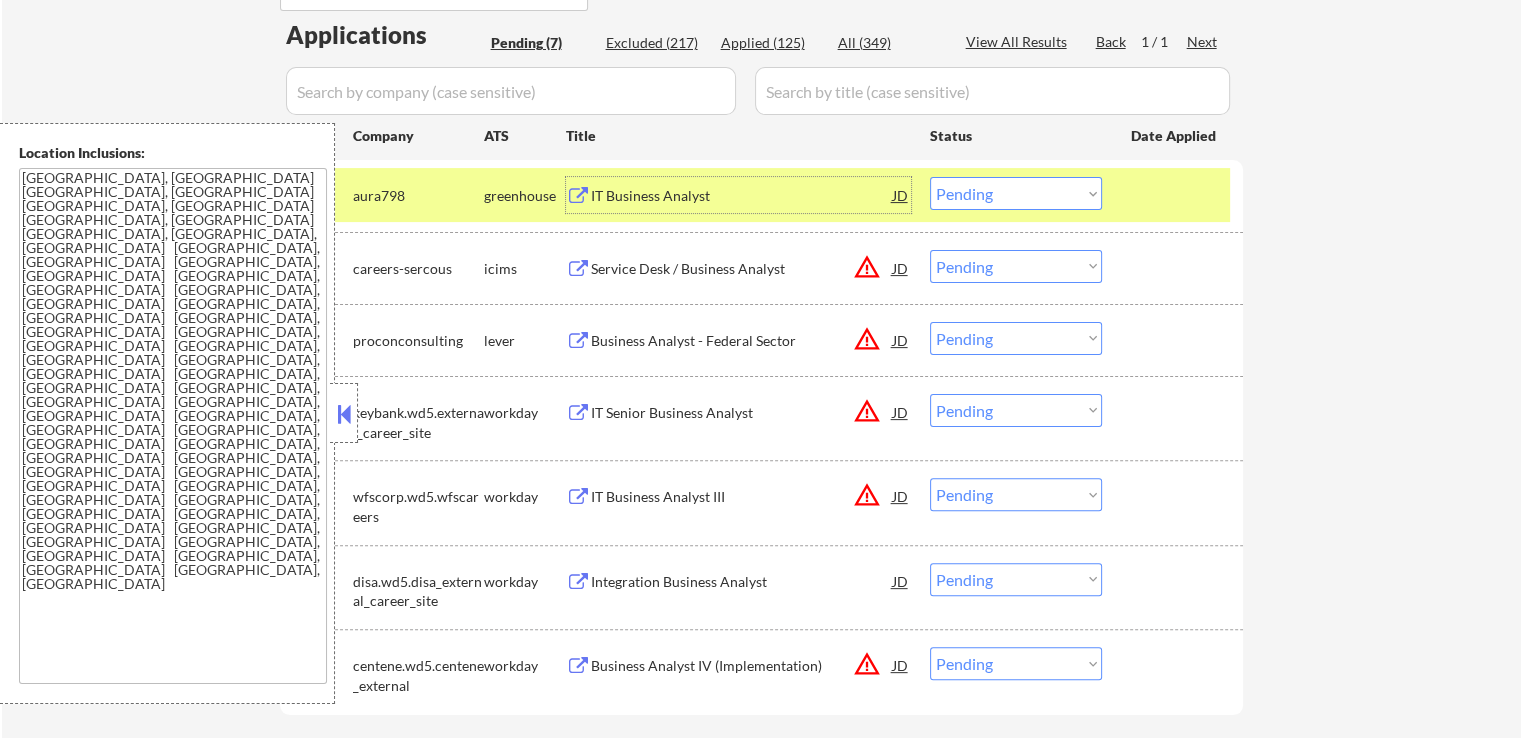 click on "Service Desk / Business Analyst" at bounding box center [742, 269] 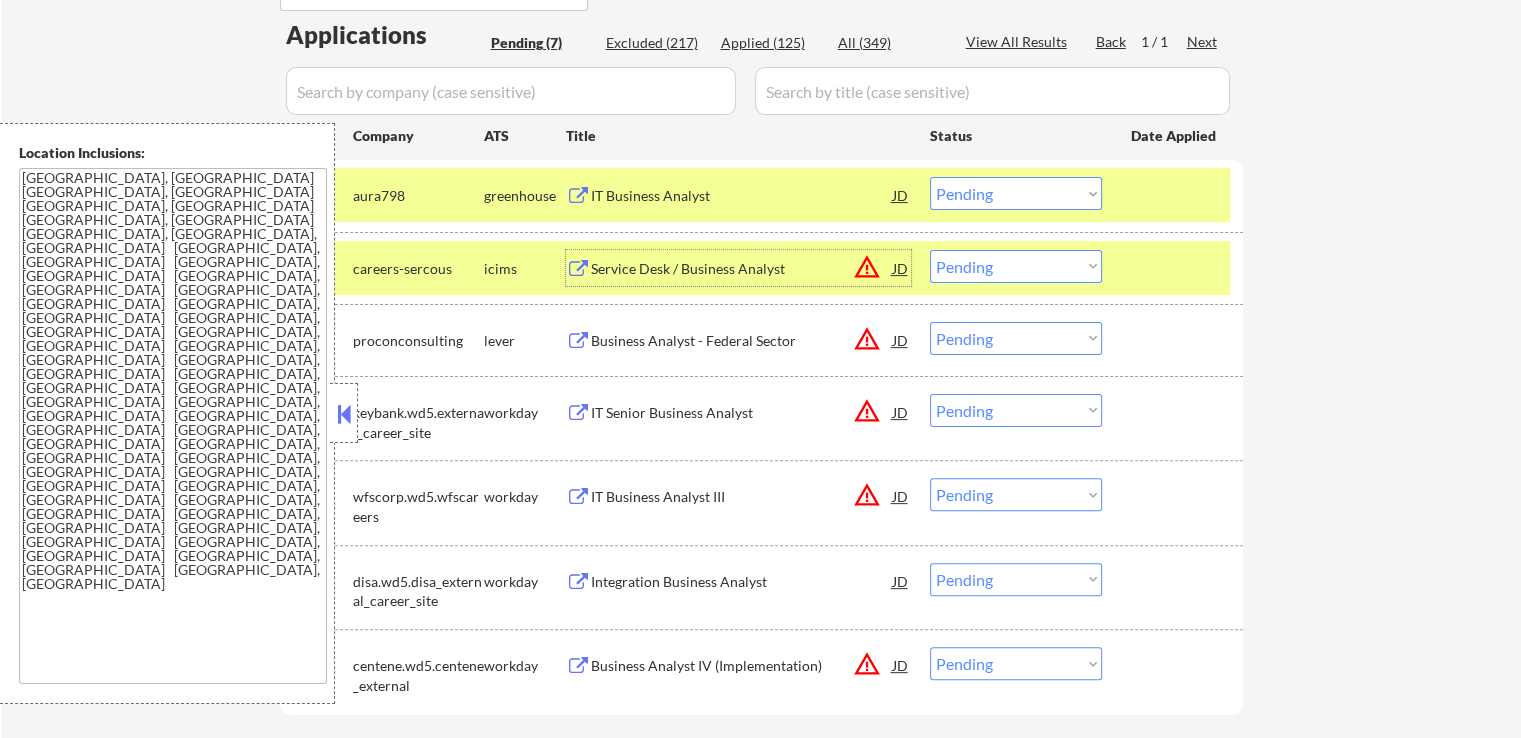 click on "Choose an option... Pending Applied Excluded (Questions) Excluded (Expired) Excluded (Location) Excluded (Bad Match) Excluded (Blocklist) Excluded (Salary) Excluded (Other)" at bounding box center (1016, 193) 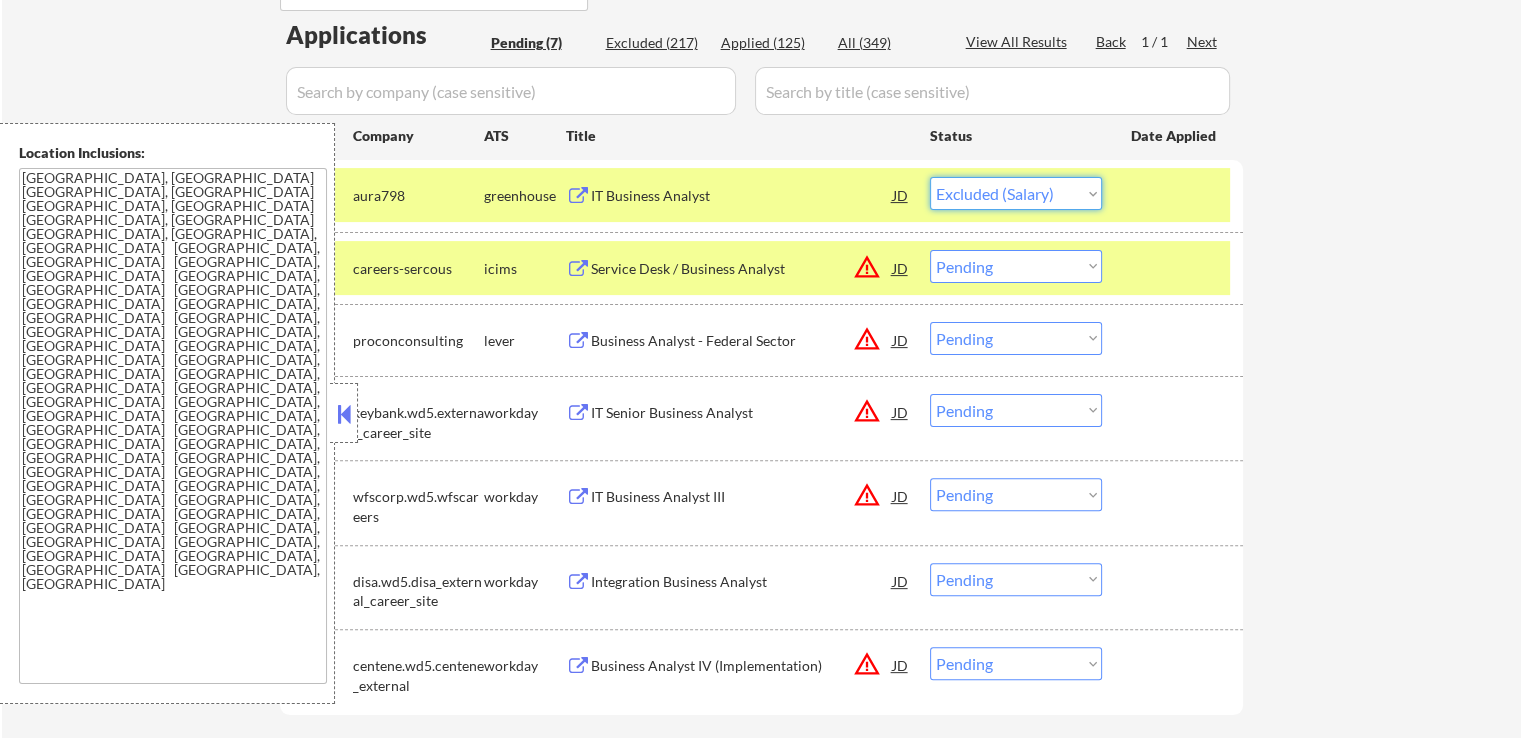 click on "Choose an option... Pending Applied Excluded (Questions) Excluded (Expired) Excluded (Location) Excluded (Bad Match) Excluded (Blocklist) Excluded (Salary) Excluded (Other)" at bounding box center [1016, 193] 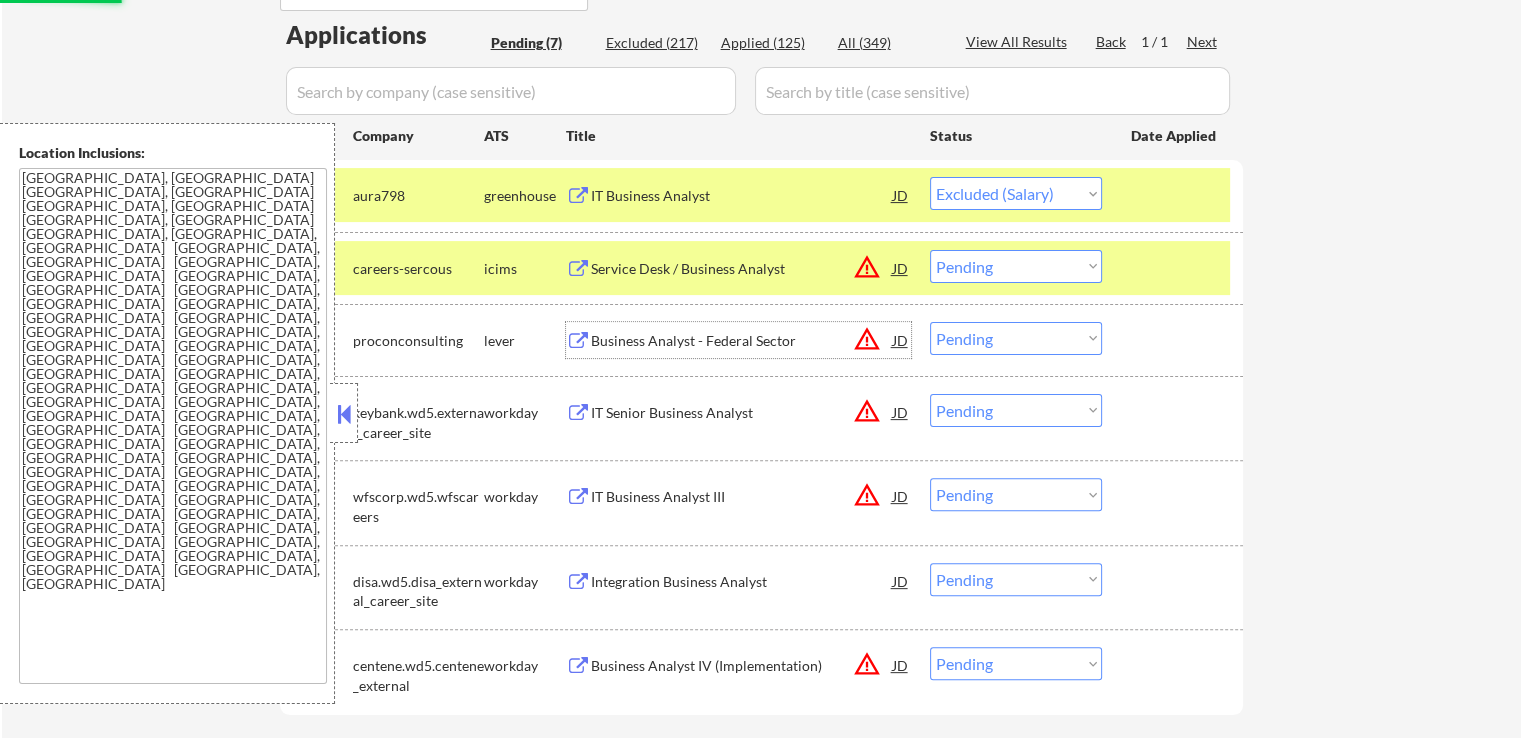click on "Business Analyst - Federal Sector" at bounding box center (742, 341) 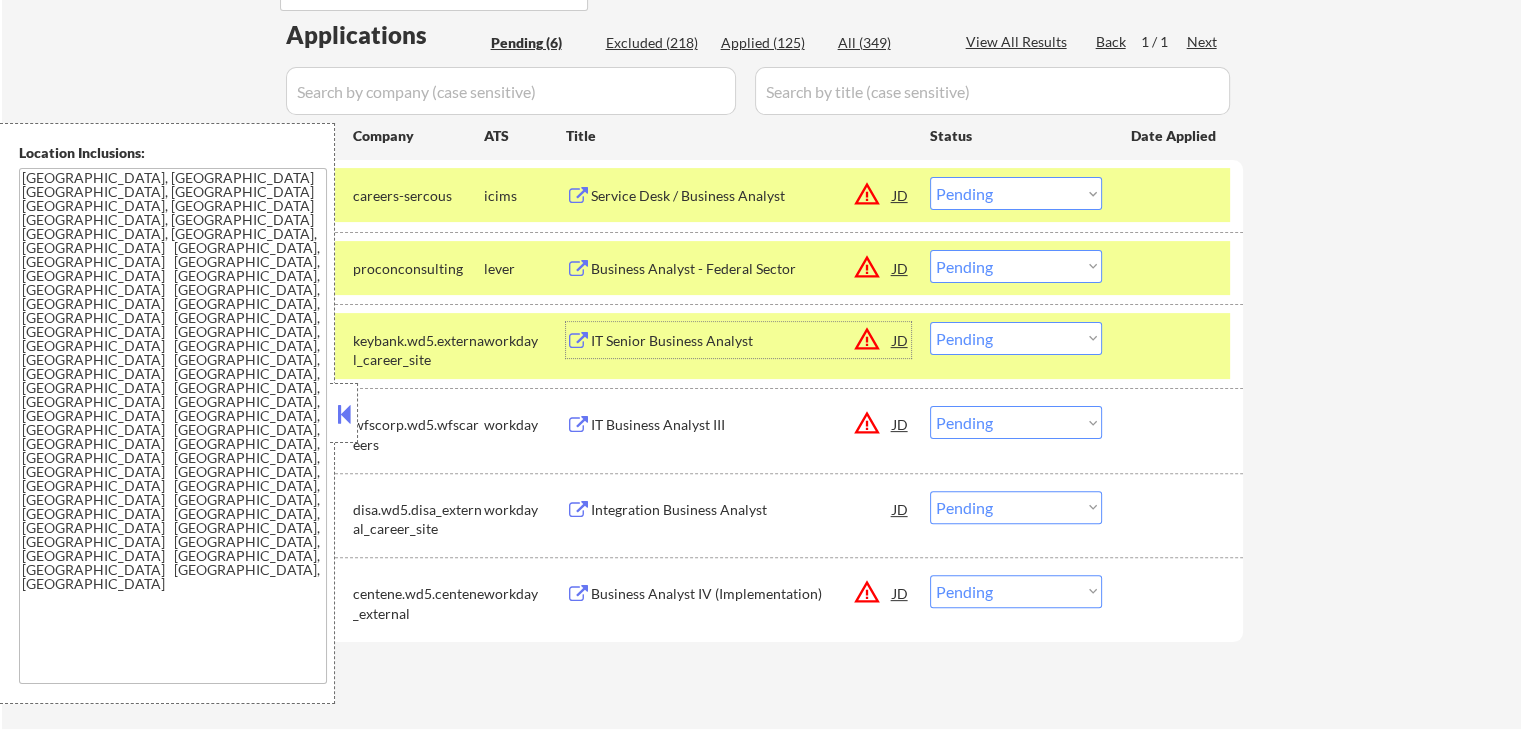 drag, startPoint x: 960, startPoint y: 190, endPoint x: 994, endPoint y: 205, distance: 37.161808 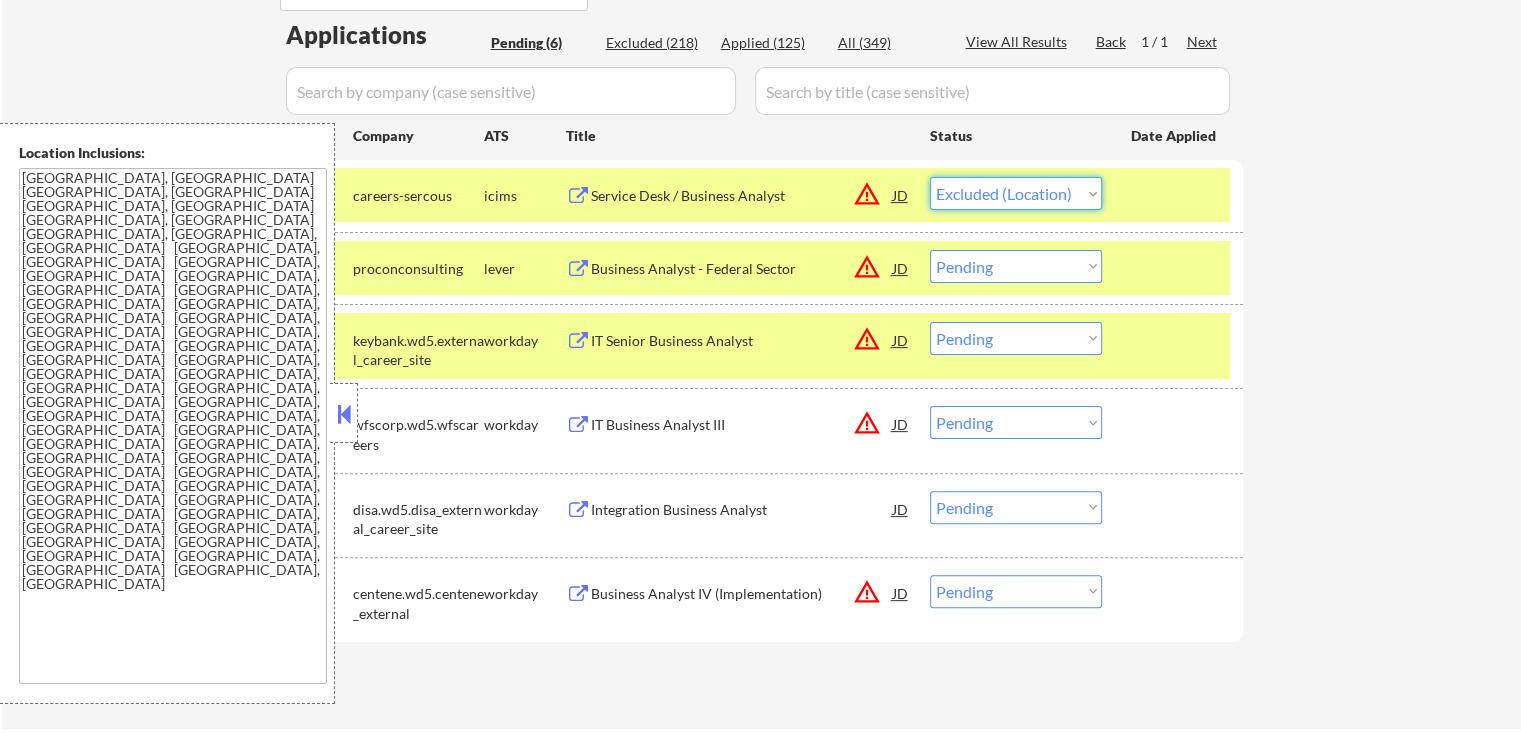 click on "Choose an option... Pending Applied Excluded (Questions) Excluded (Expired) Excluded (Location) Excluded (Bad Match) Excluded (Blocklist) Excluded (Salary) Excluded (Other)" at bounding box center (1016, 193) 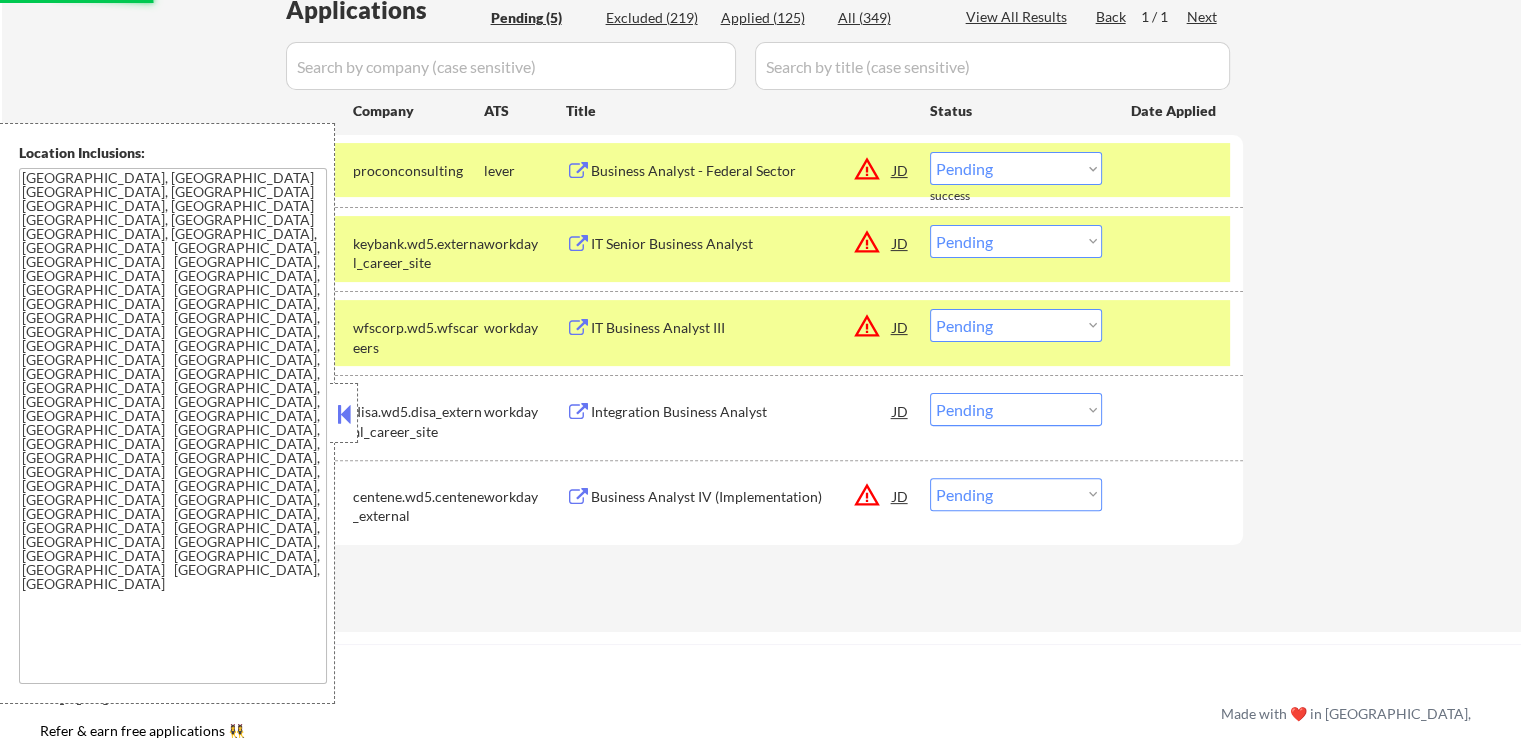 scroll, scrollTop: 600, scrollLeft: 0, axis: vertical 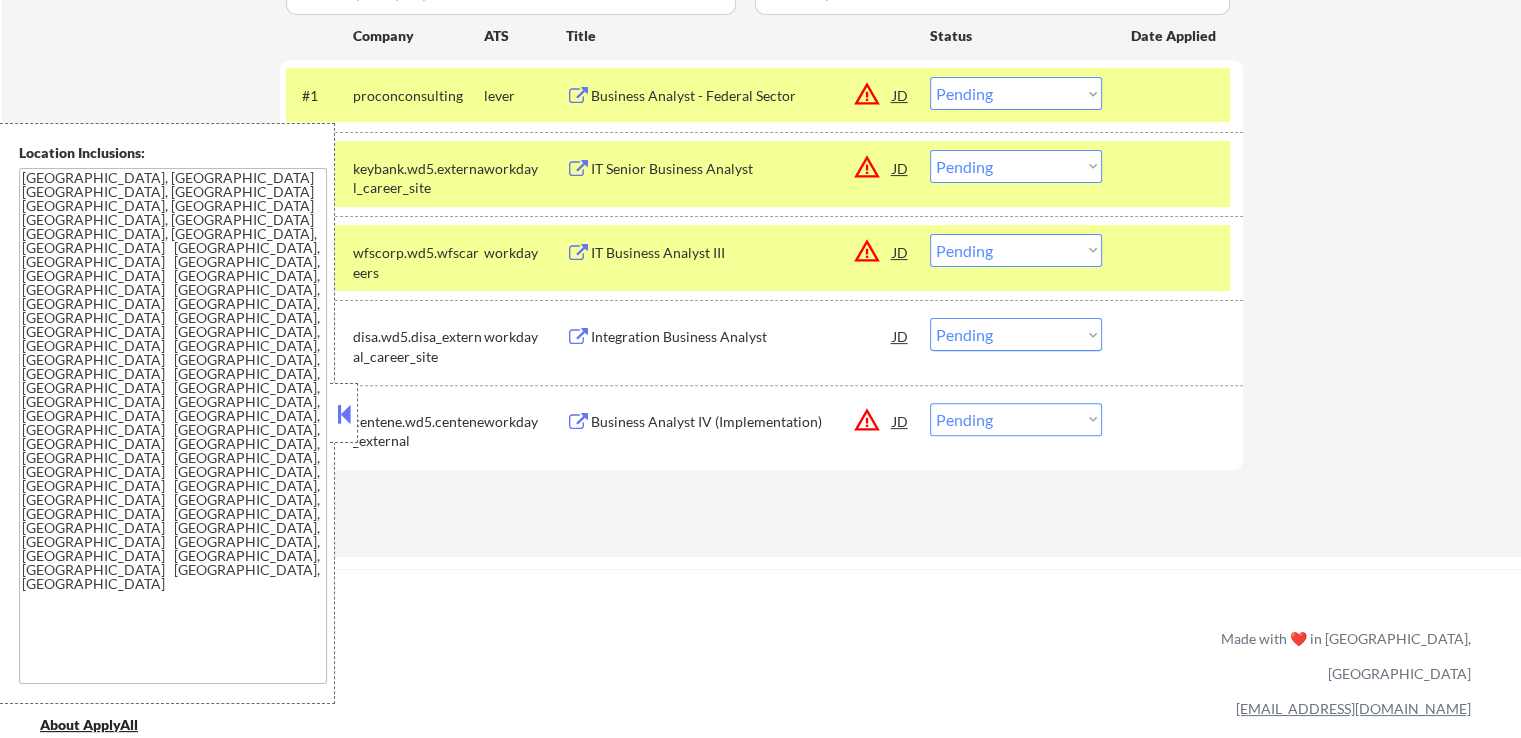 click on "#2 keybank.wd5.external_career_site workday IT Senior Business Analyst JD warning_amber Choose an option... Pending Applied Excluded (Questions) Excluded (Expired) Excluded (Location) Excluded (Bad Match) Excluded (Blocklist) Excluded (Salary) Excluded (Other)" at bounding box center [758, 174] 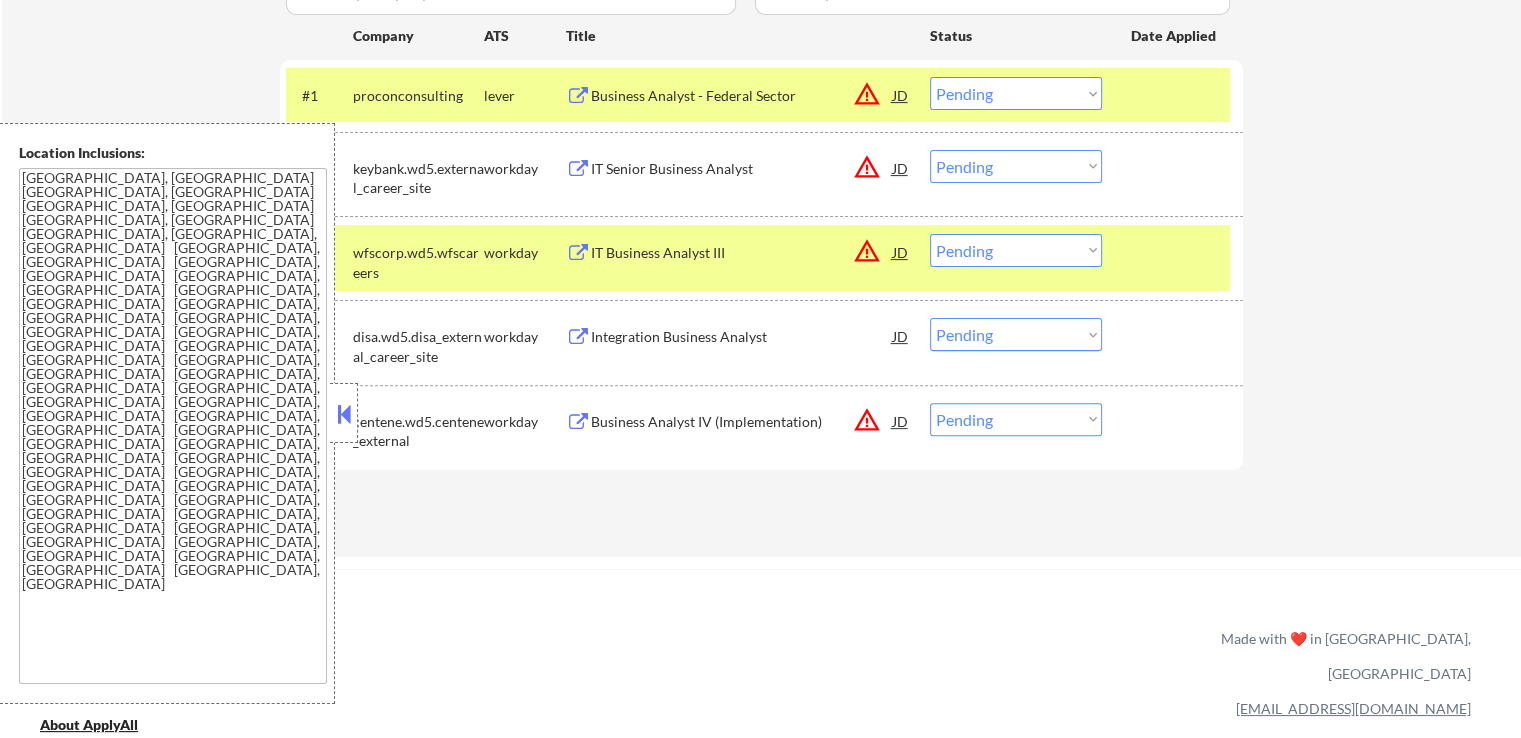 click on "IT Senior Business Analyst" at bounding box center (742, 169) 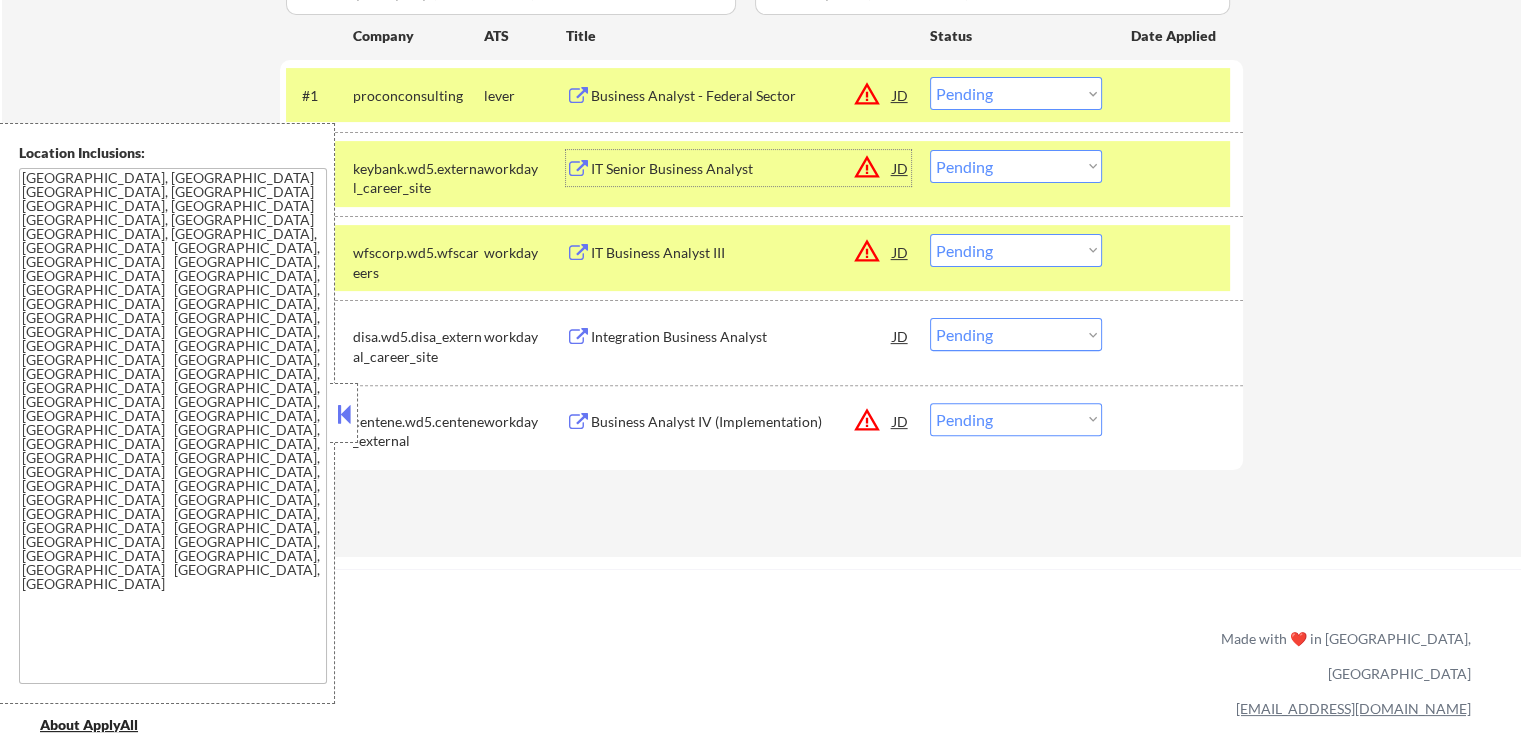 scroll, scrollTop: 500, scrollLeft: 0, axis: vertical 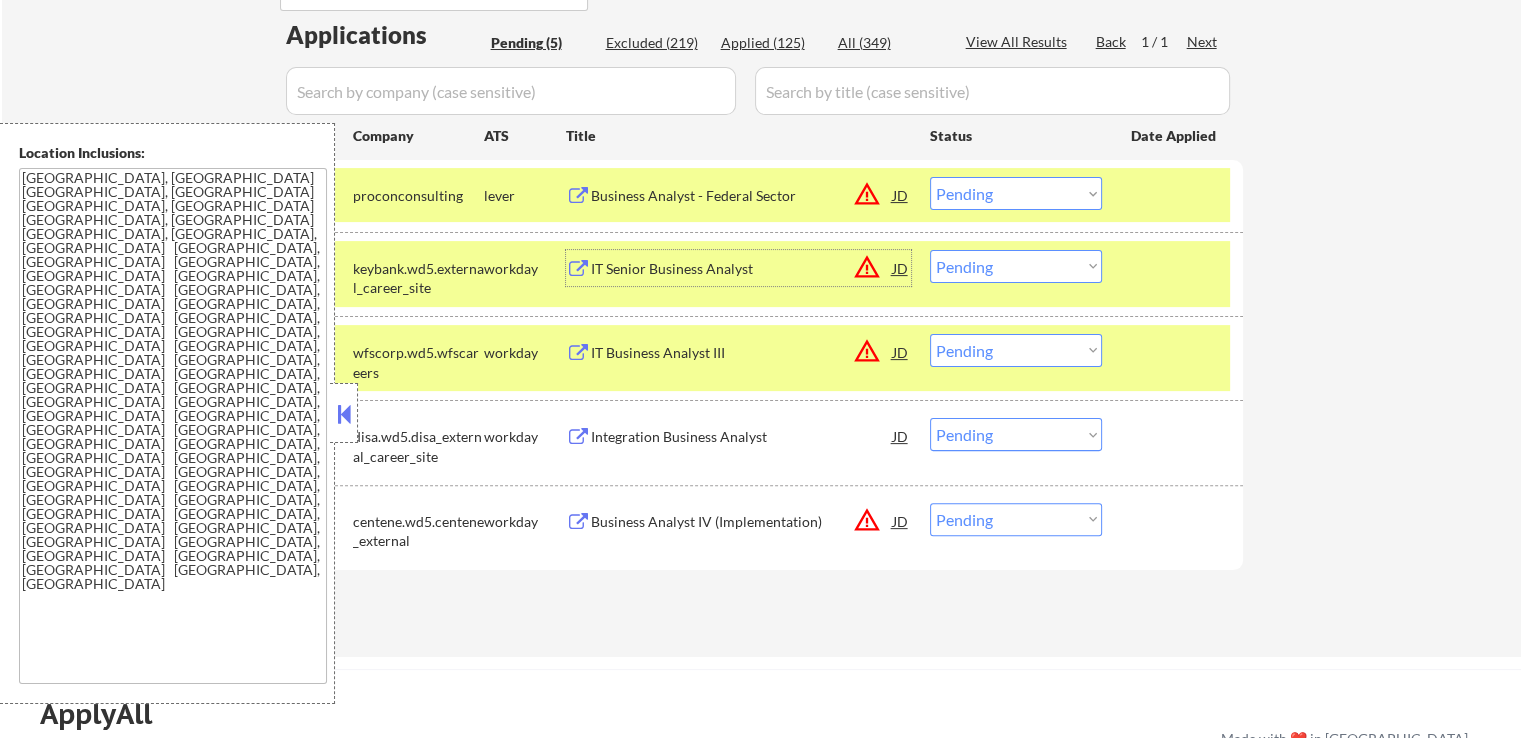 click on "JD" at bounding box center (901, 195) 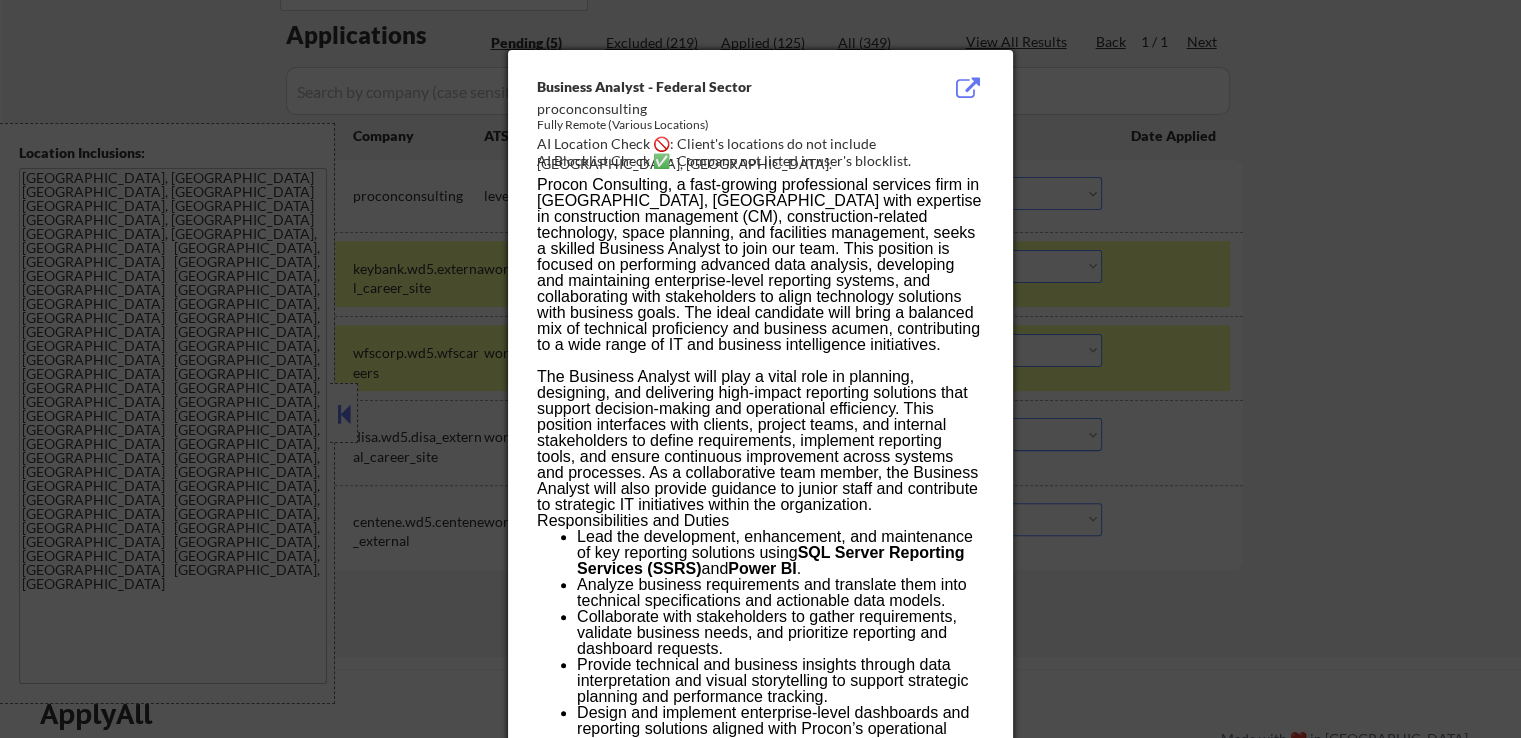 click on "AI Location Check 🚫: Client's locations do not include [GEOGRAPHIC_DATA], [GEOGRAPHIC_DATA]." at bounding box center [764, 153] 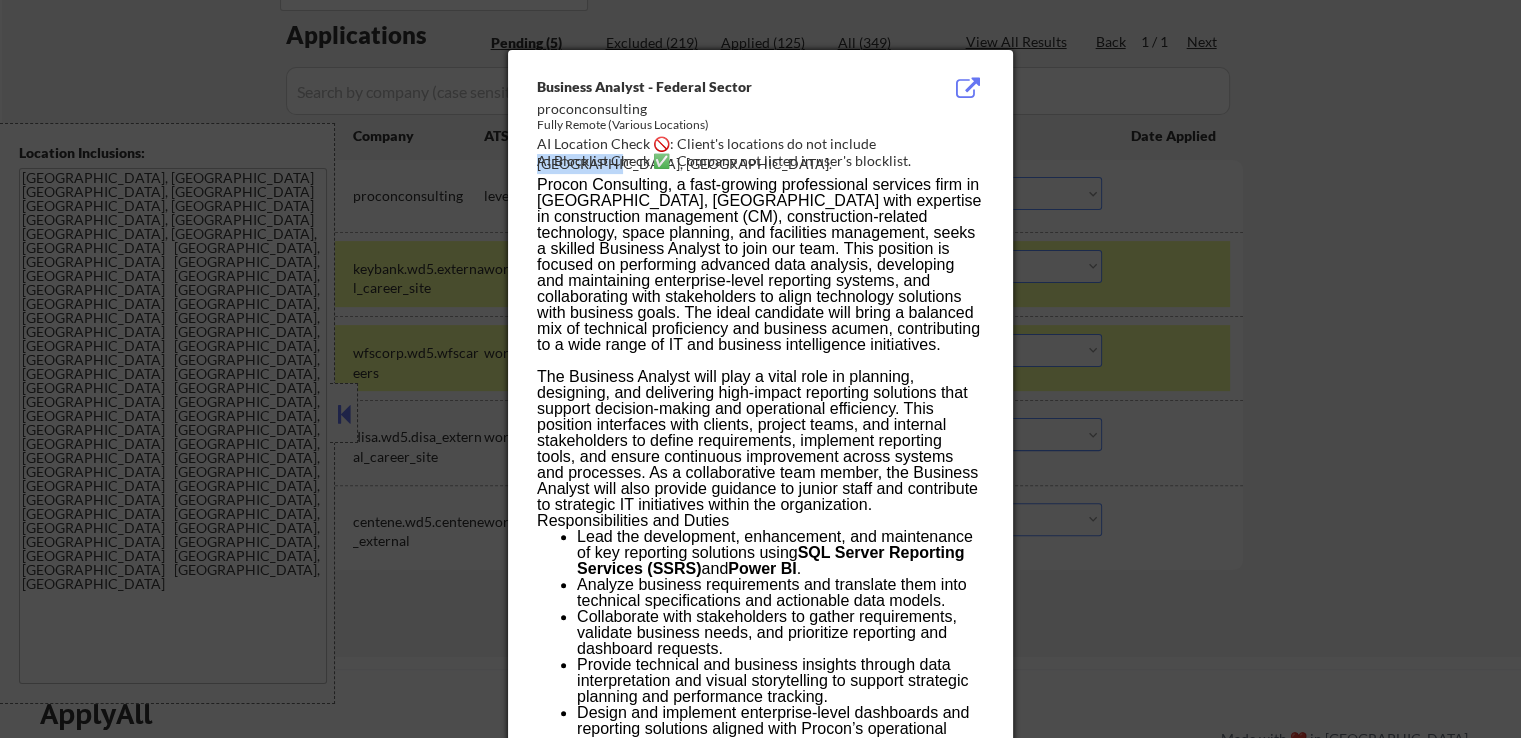 click on "AI Location Check 🚫: Client's locations do not include [GEOGRAPHIC_DATA], [GEOGRAPHIC_DATA]." at bounding box center [764, 153] 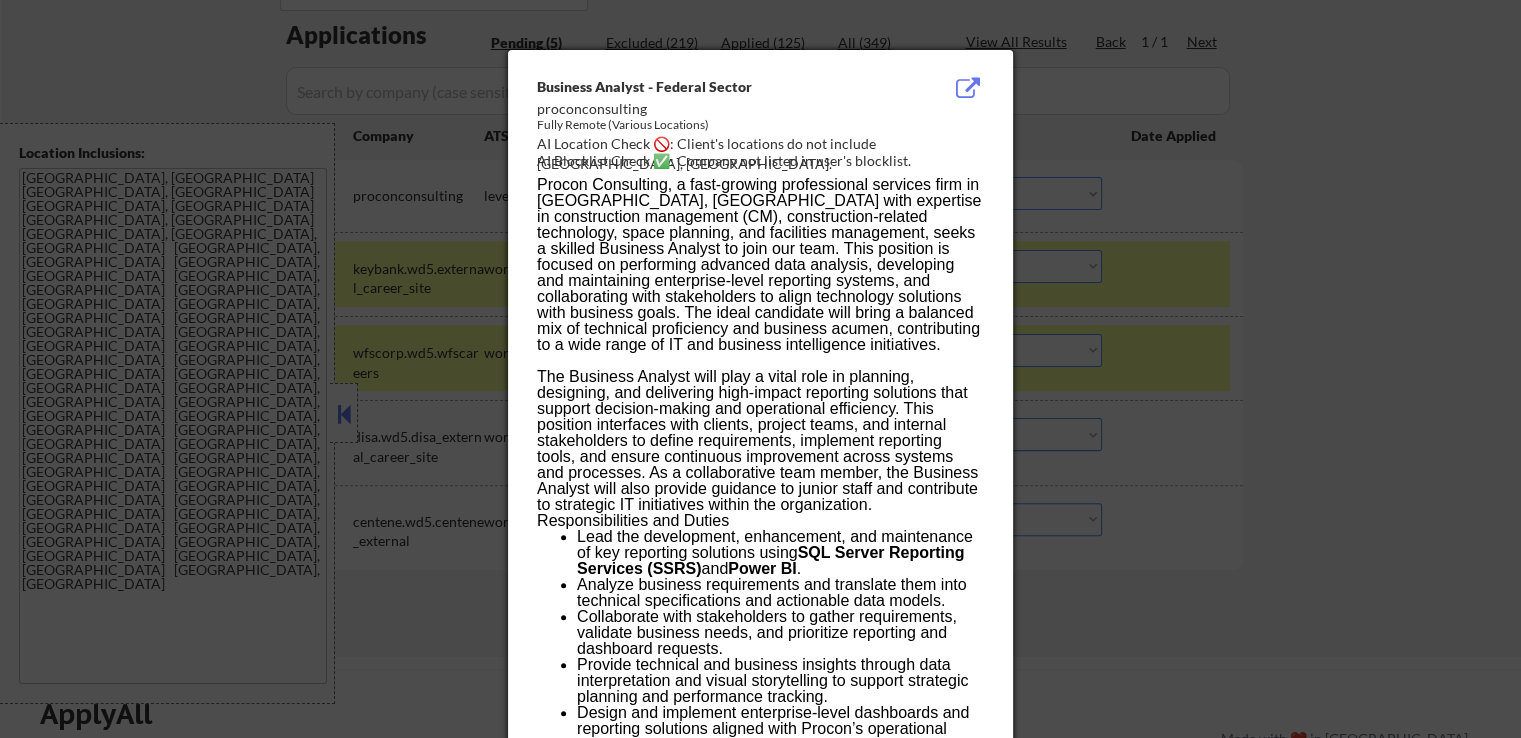 click at bounding box center (760, 369) 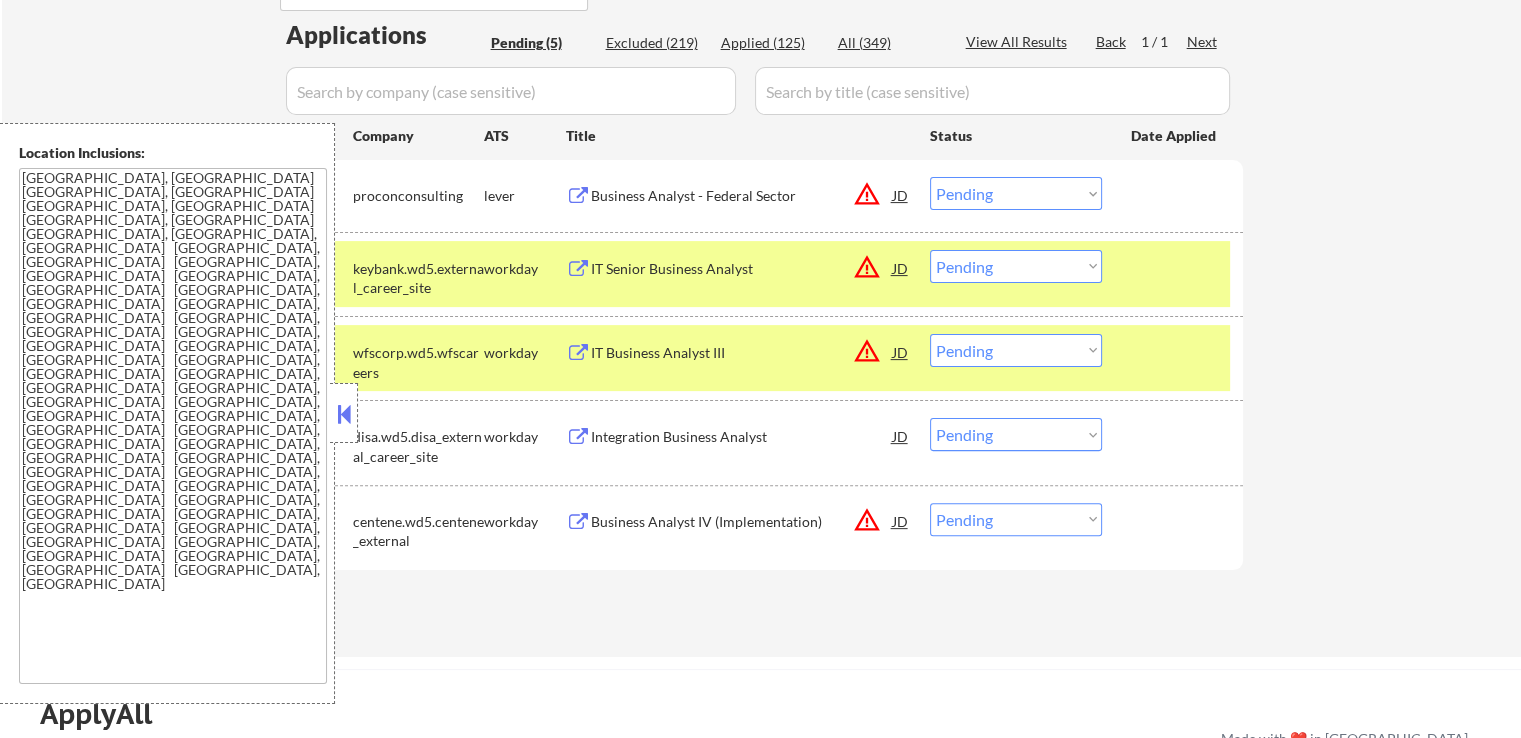 drag, startPoint x: 973, startPoint y: 185, endPoint x: 991, endPoint y: 205, distance: 26.907248 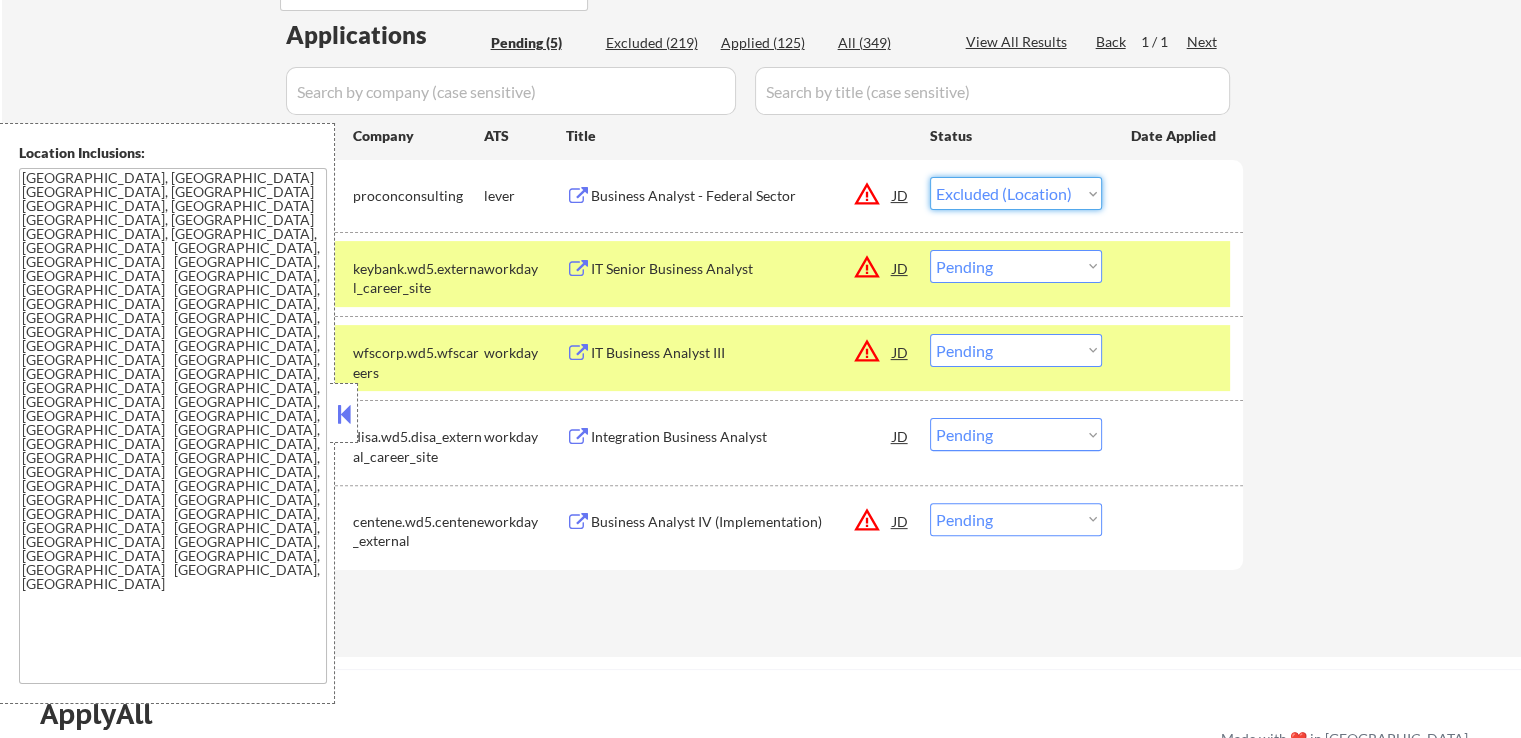click on "Choose an option... Pending Applied Excluded (Questions) Excluded (Expired) Excluded (Location) Excluded (Bad Match) Excluded (Blocklist) Excluded (Salary) Excluded (Other)" at bounding box center [1016, 193] 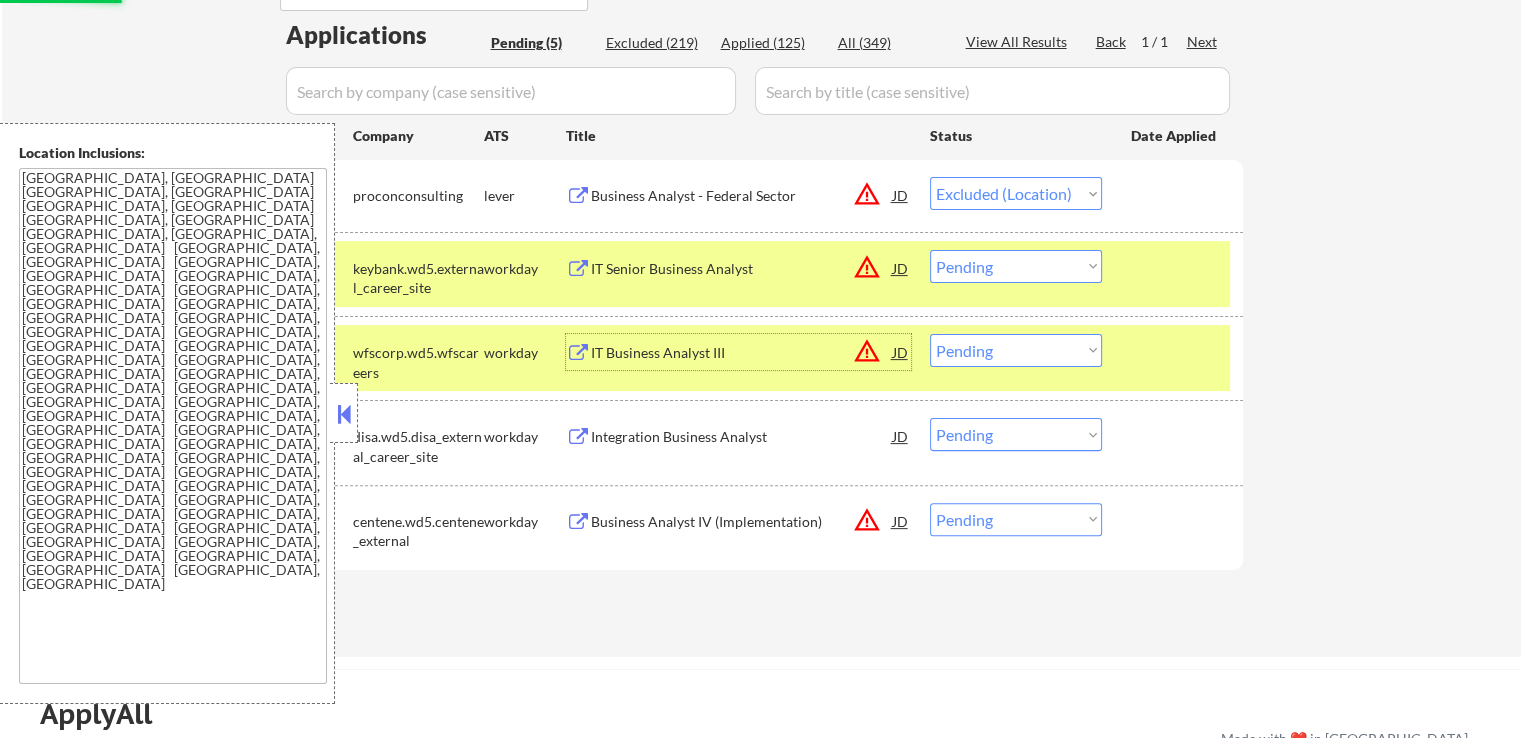 click on "IT Business Analyst III" at bounding box center (742, 353) 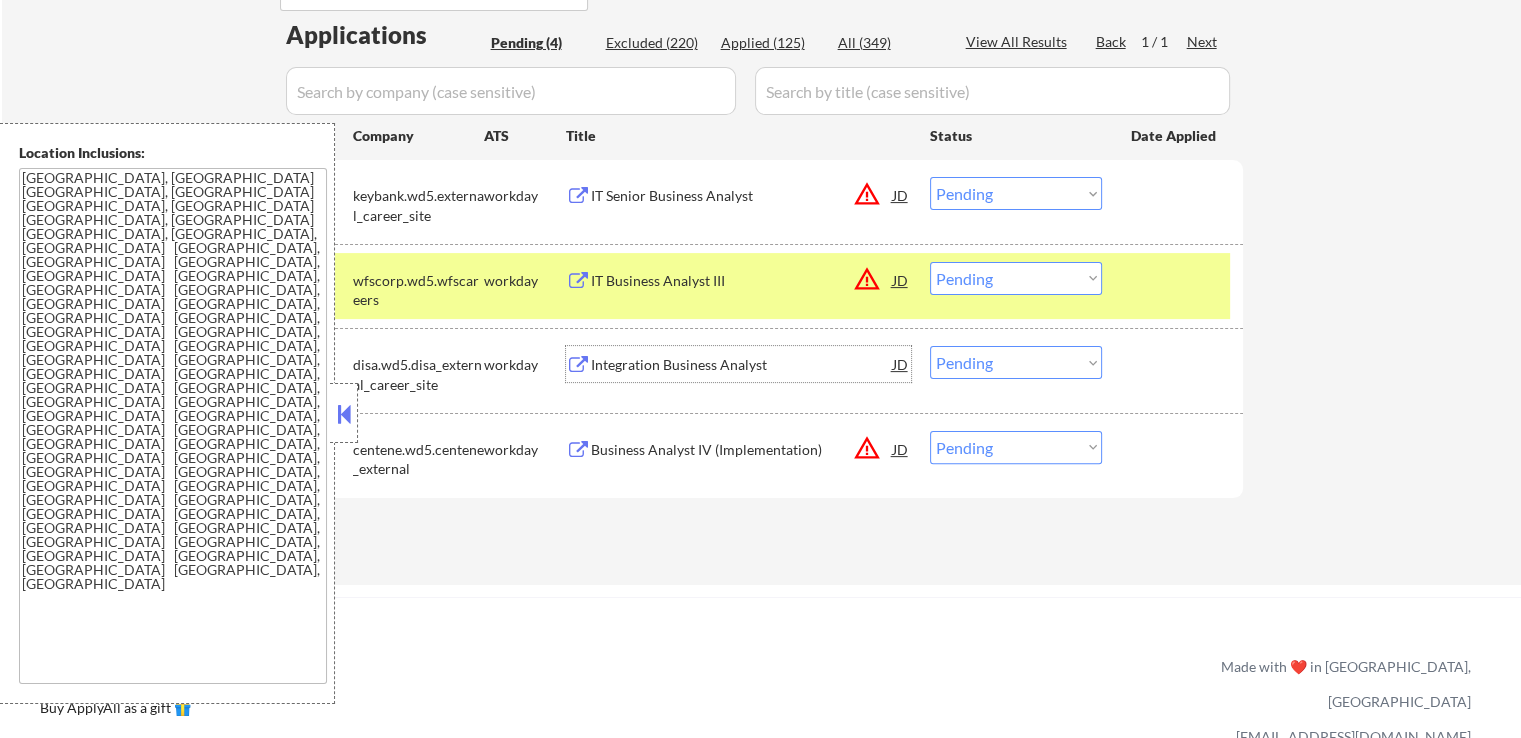click on "JD" at bounding box center [901, 195] 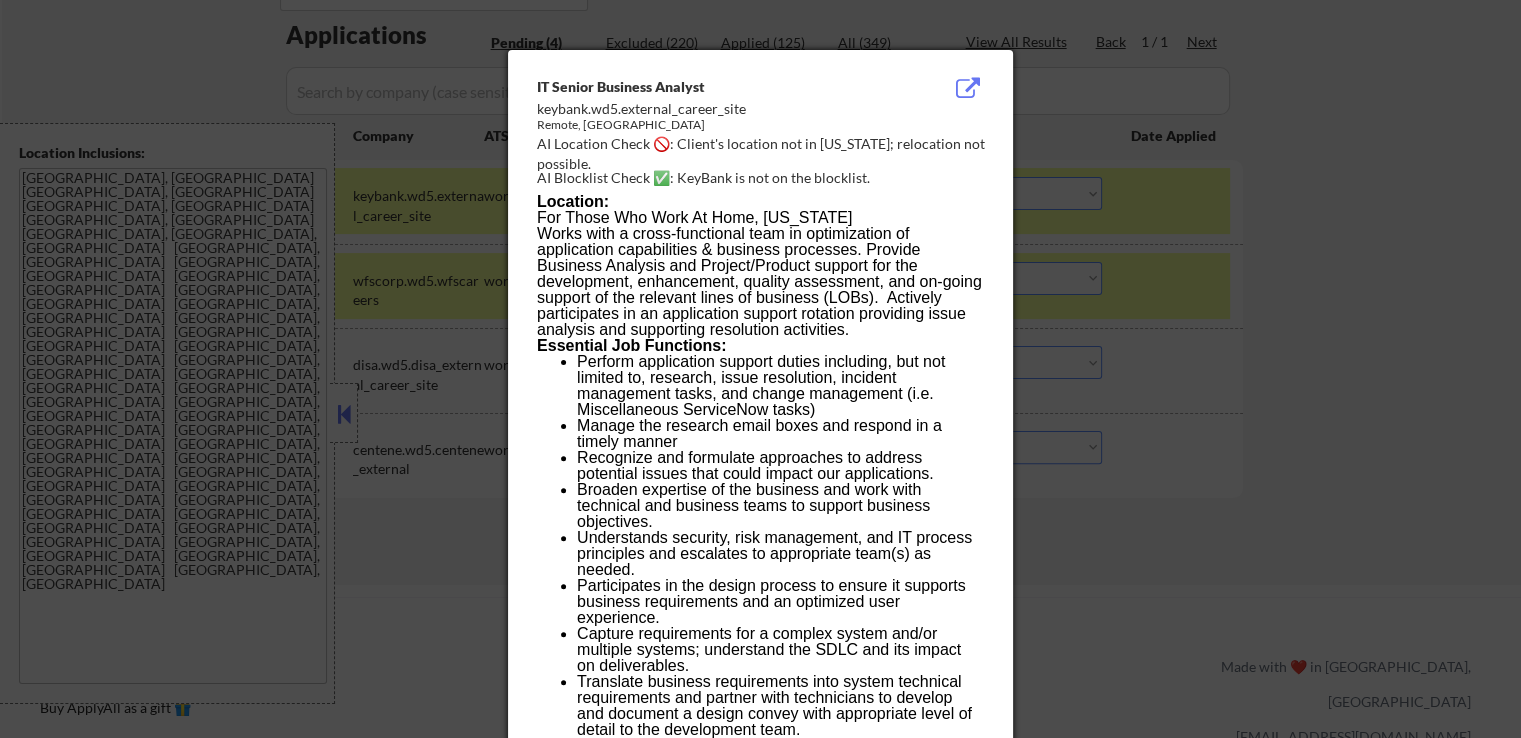 click on "AI Location Check 🚫: Client's location not in [US_STATE]; relocation not possible." at bounding box center [764, 153] 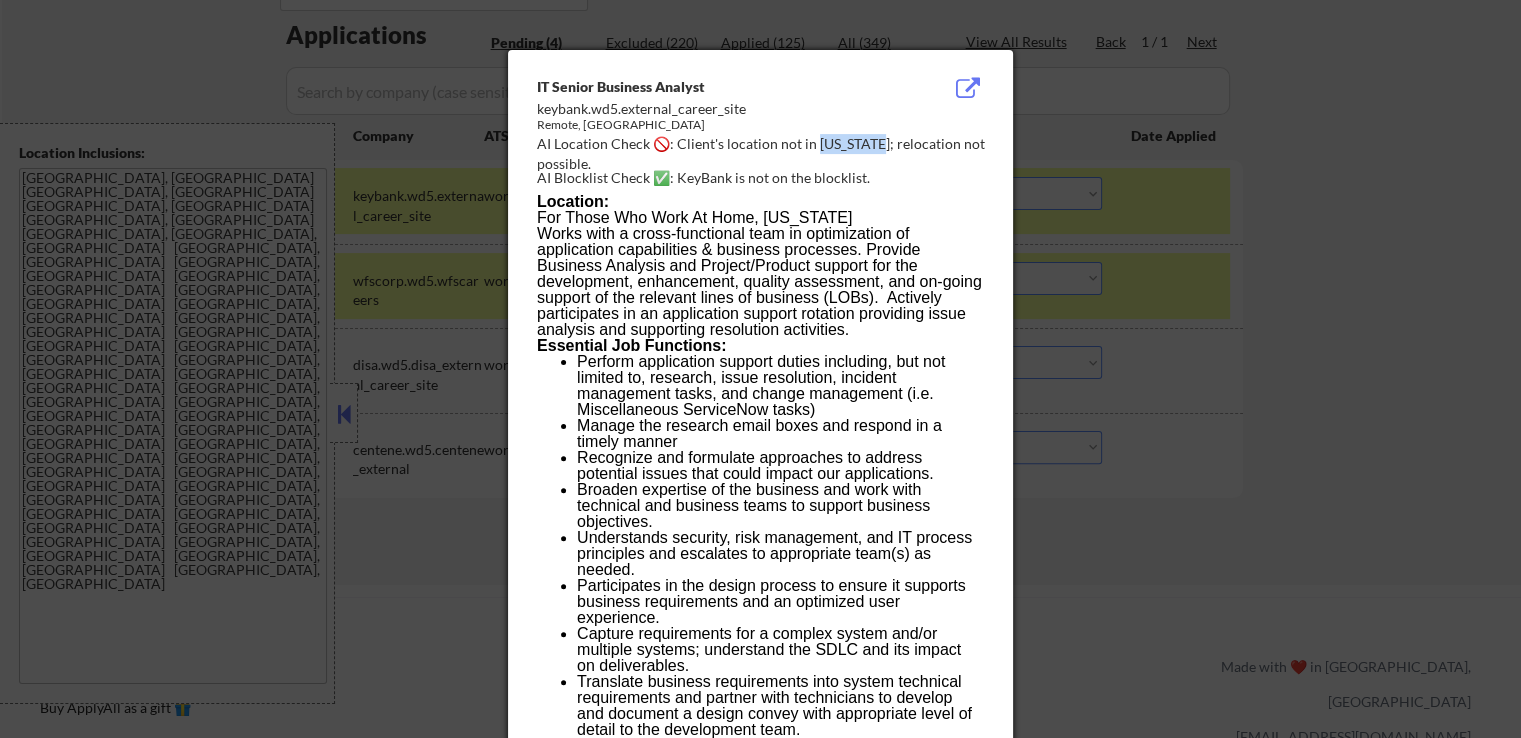 click on "AI Location Check 🚫: Client's location not in [US_STATE]; relocation not possible." at bounding box center [764, 153] 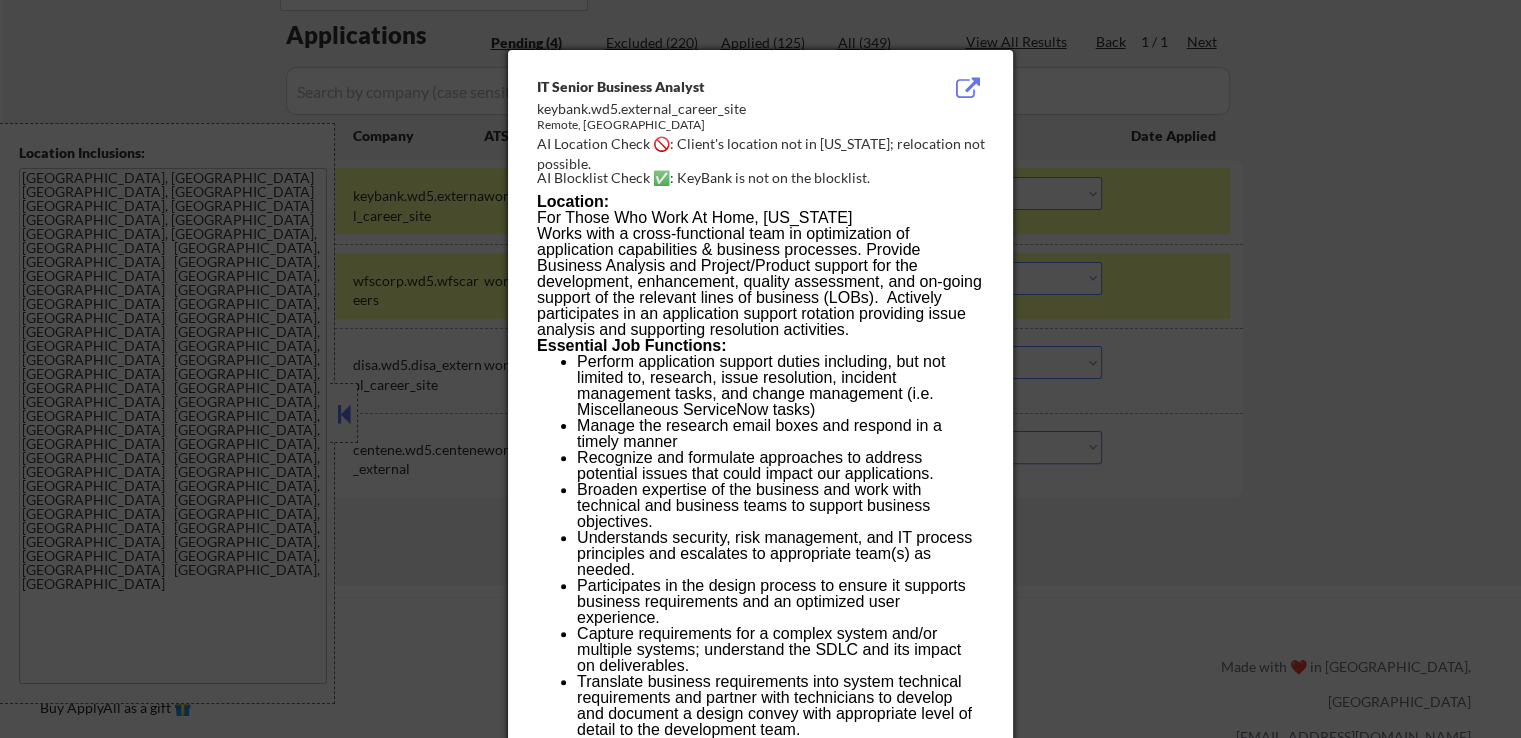 click at bounding box center [760, 369] 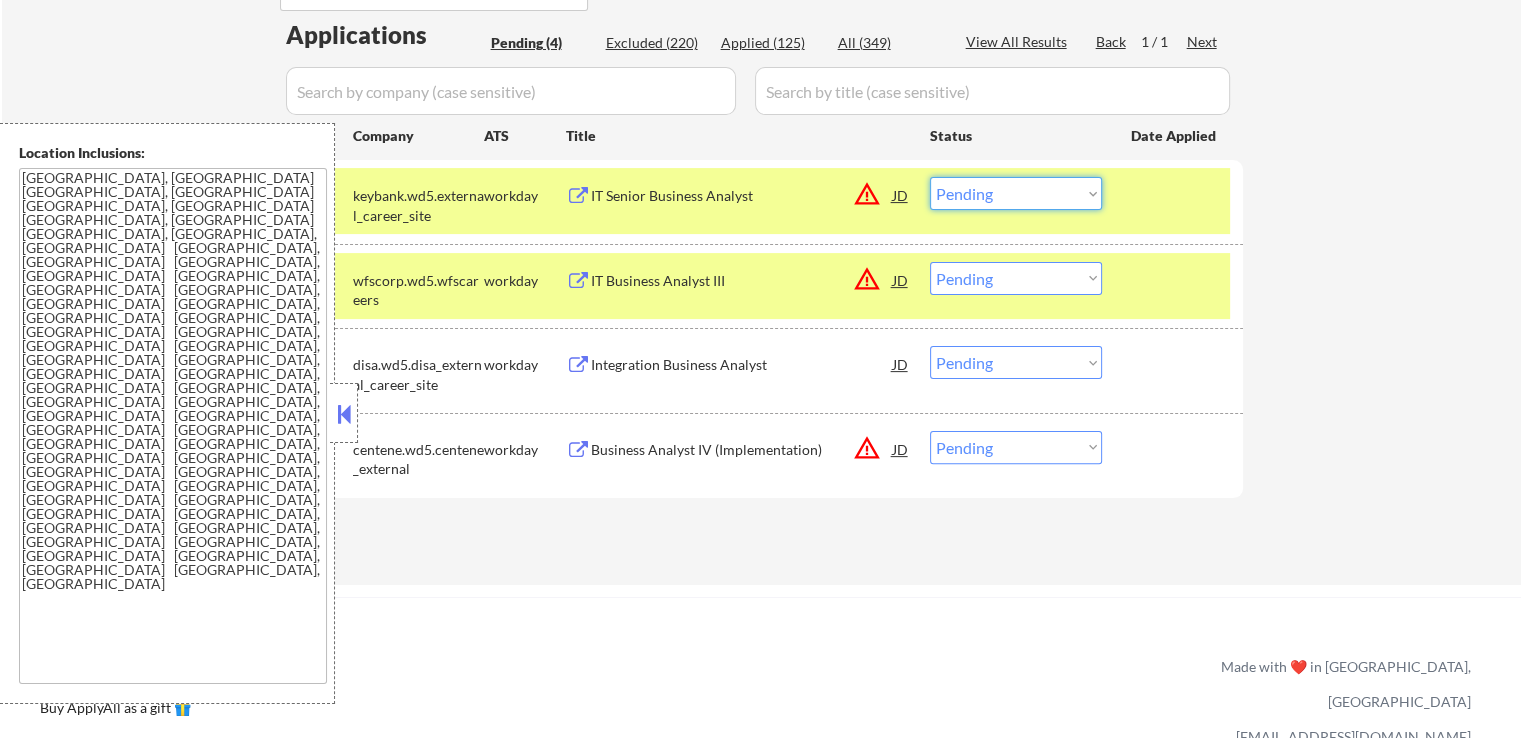 click on "Choose an option... Pending Applied Excluded (Questions) Excluded (Expired) Excluded (Location) Excluded (Bad Match) Excluded (Blocklist) Excluded (Salary) Excluded (Other)" at bounding box center (1016, 193) 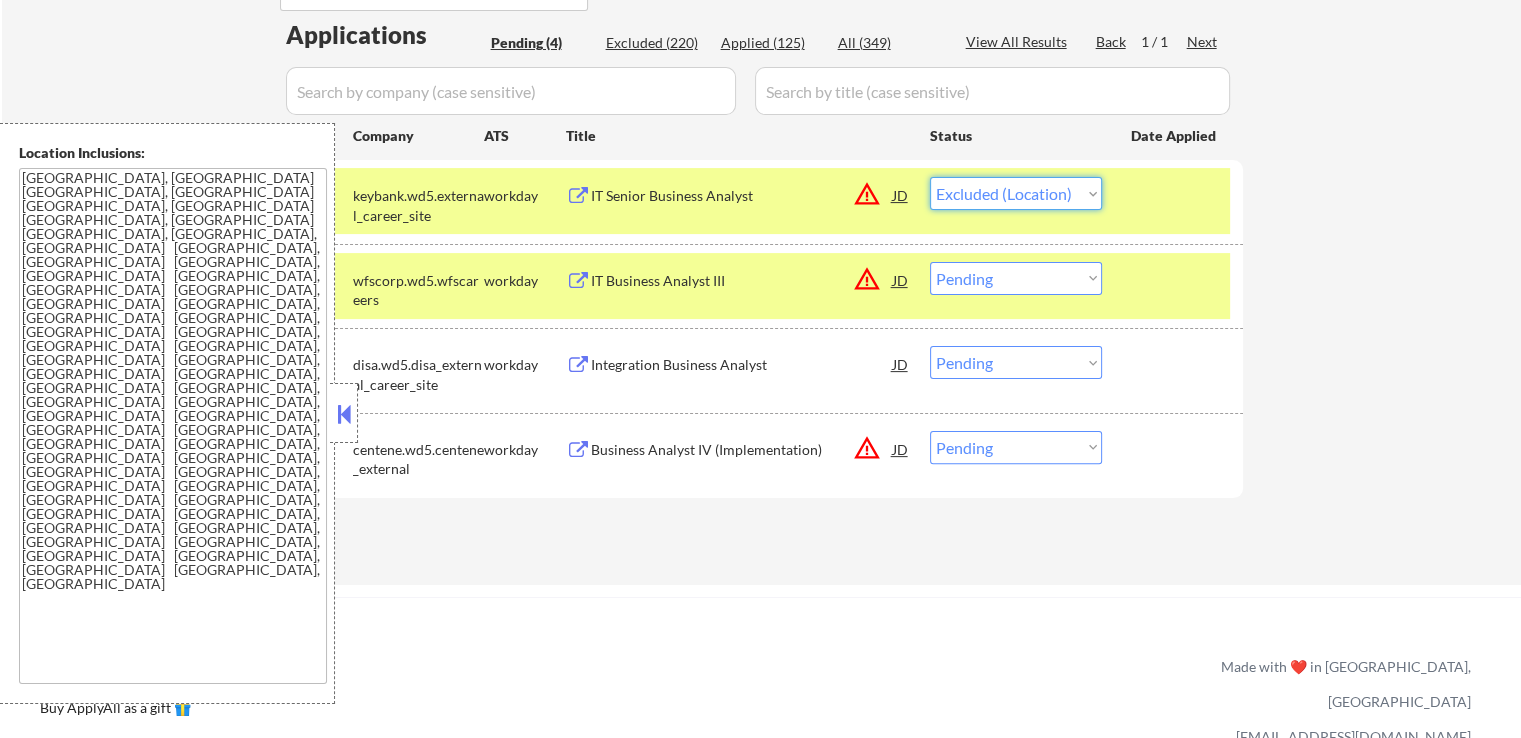 click on "Choose an option... Pending Applied Excluded (Questions) Excluded (Expired) Excluded (Location) Excluded (Bad Match) Excluded (Blocklist) Excluded (Salary) Excluded (Other)" at bounding box center (1016, 193) 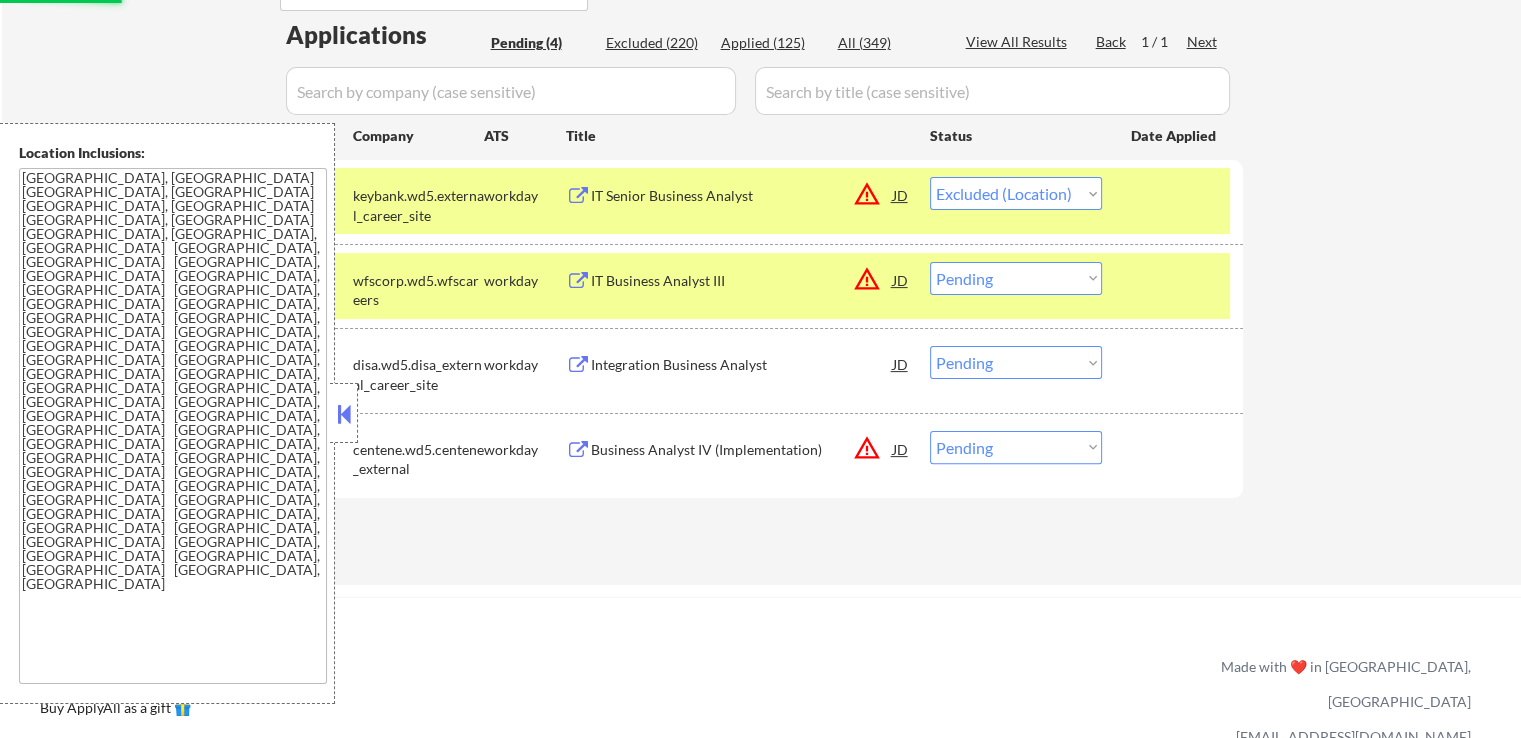 click on "Integration Business Analyst" at bounding box center [742, 364] 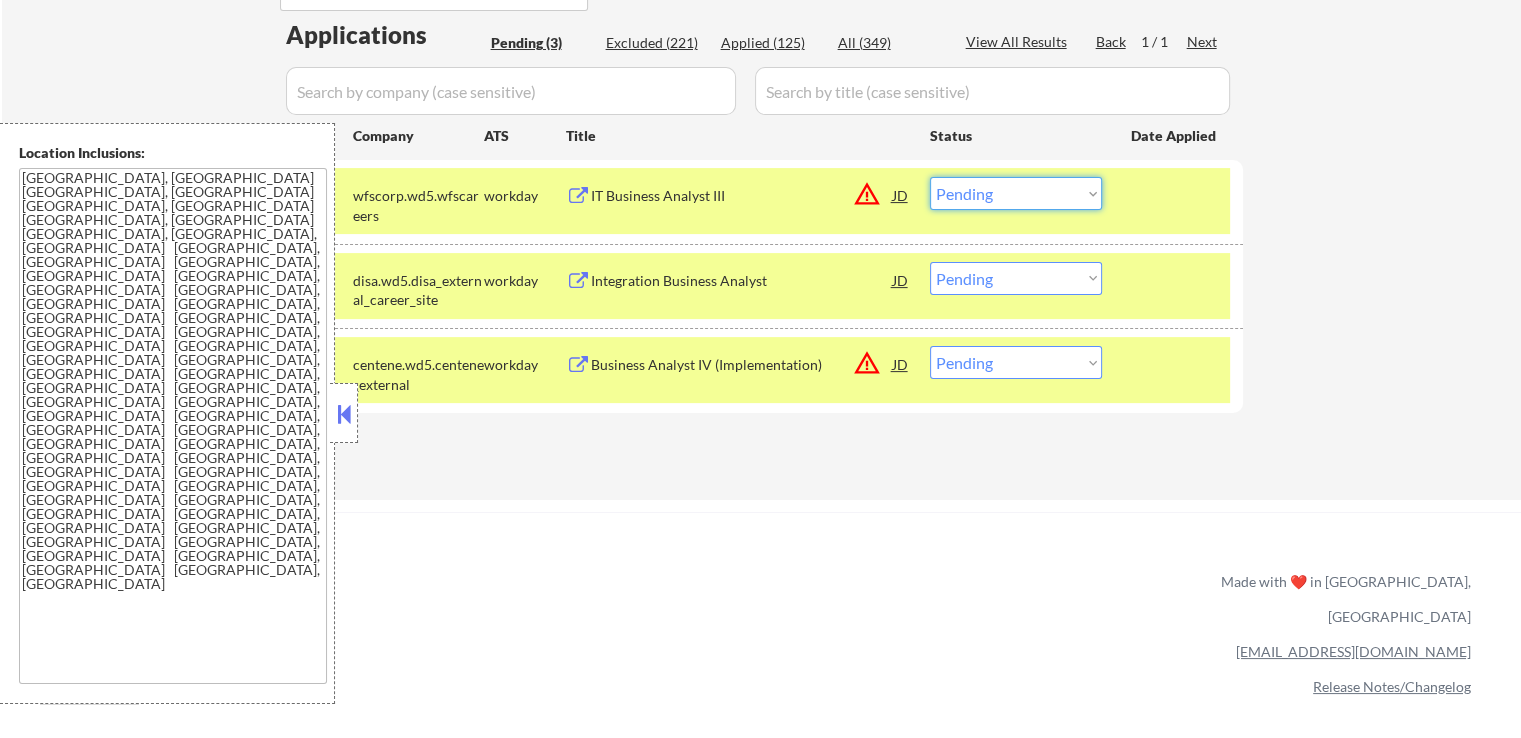 click on "Choose an option... Pending Applied Excluded (Questions) Excluded (Expired) Excluded (Location) Excluded (Bad Match) Excluded (Blocklist) Excluded (Salary) Excluded (Other)" at bounding box center (1016, 193) 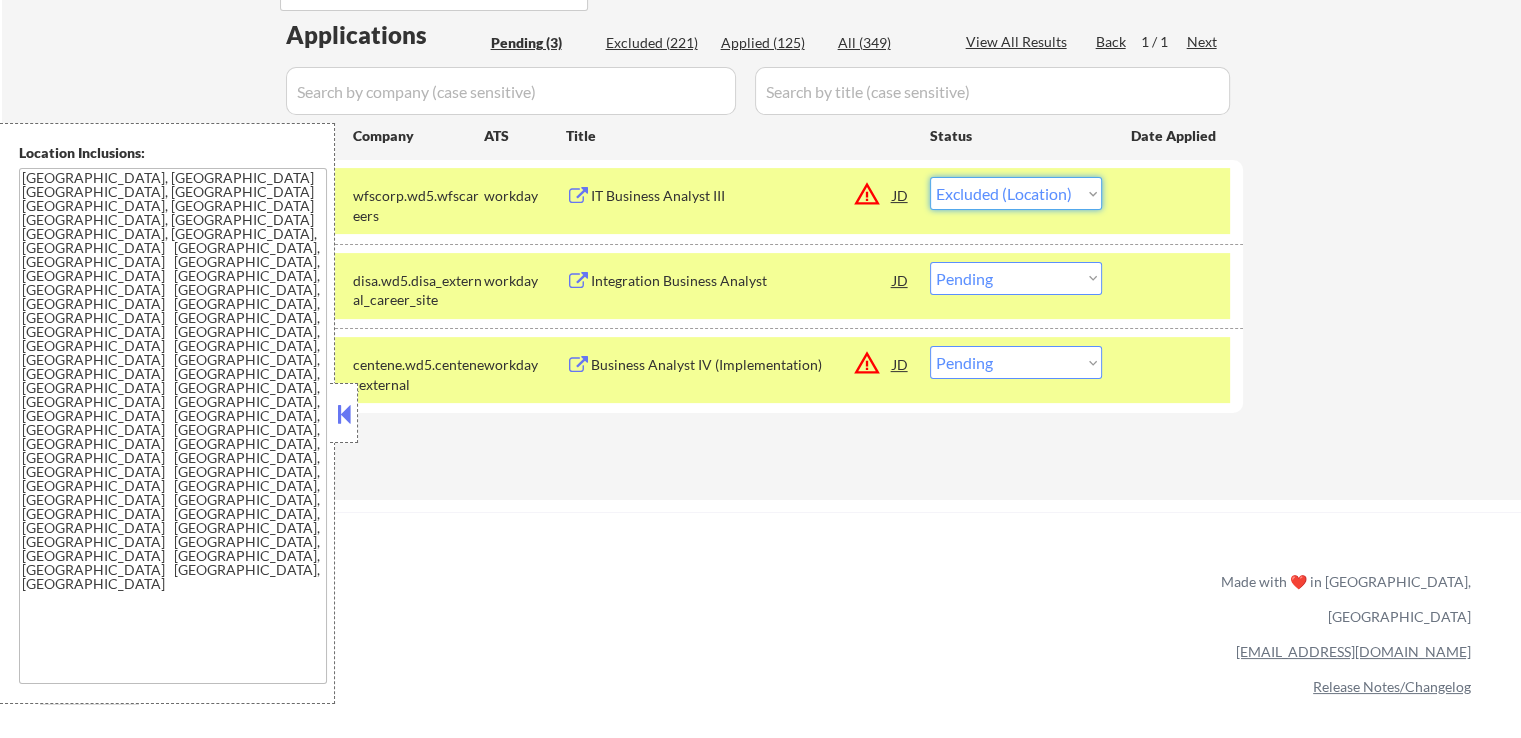 click on "Choose an option... Pending Applied Excluded (Questions) Excluded (Expired) Excluded (Location) Excluded (Bad Match) Excluded (Blocklist) Excluded (Salary) Excluded (Other)" at bounding box center (1016, 193) 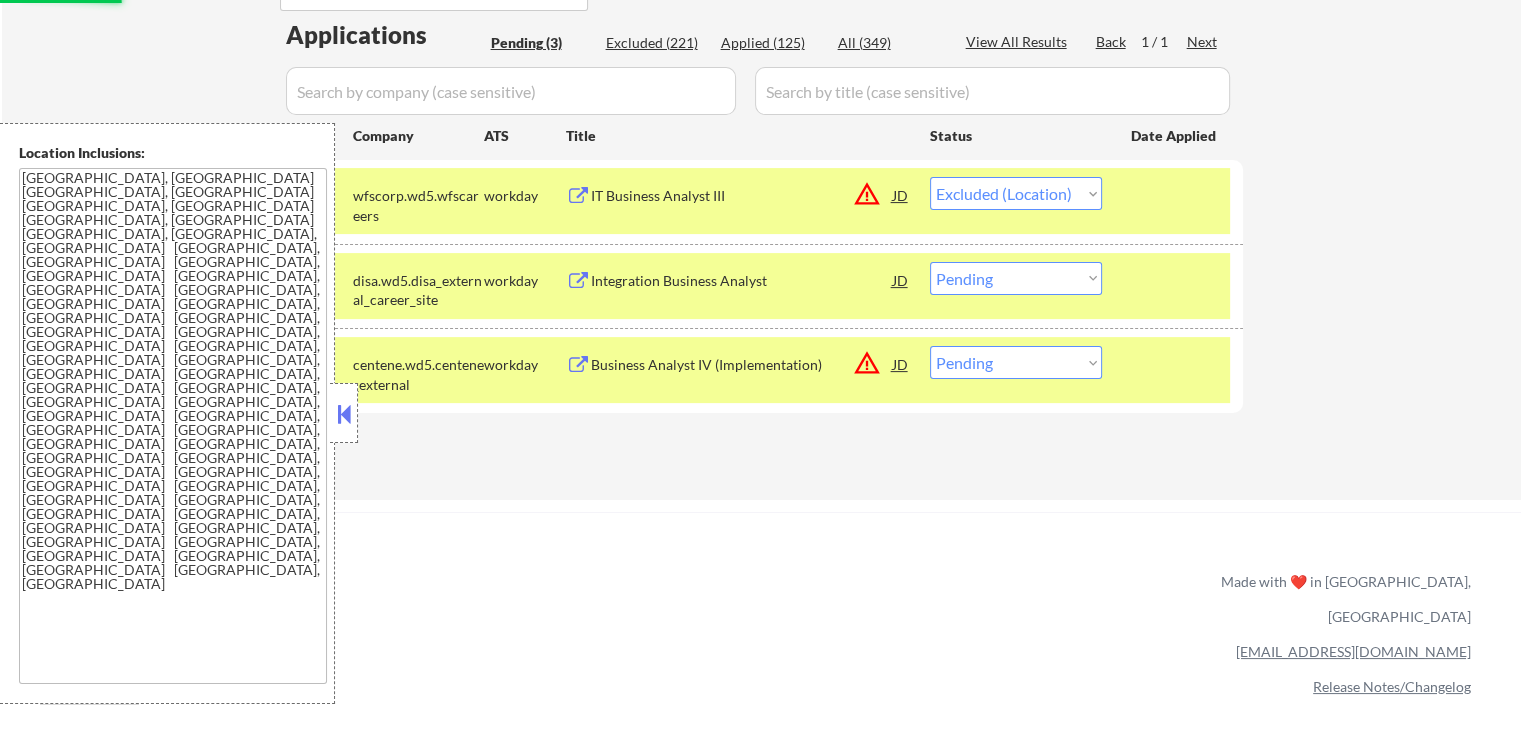 click on "Business Analyst IV (Implementation)" at bounding box center (742, 365) 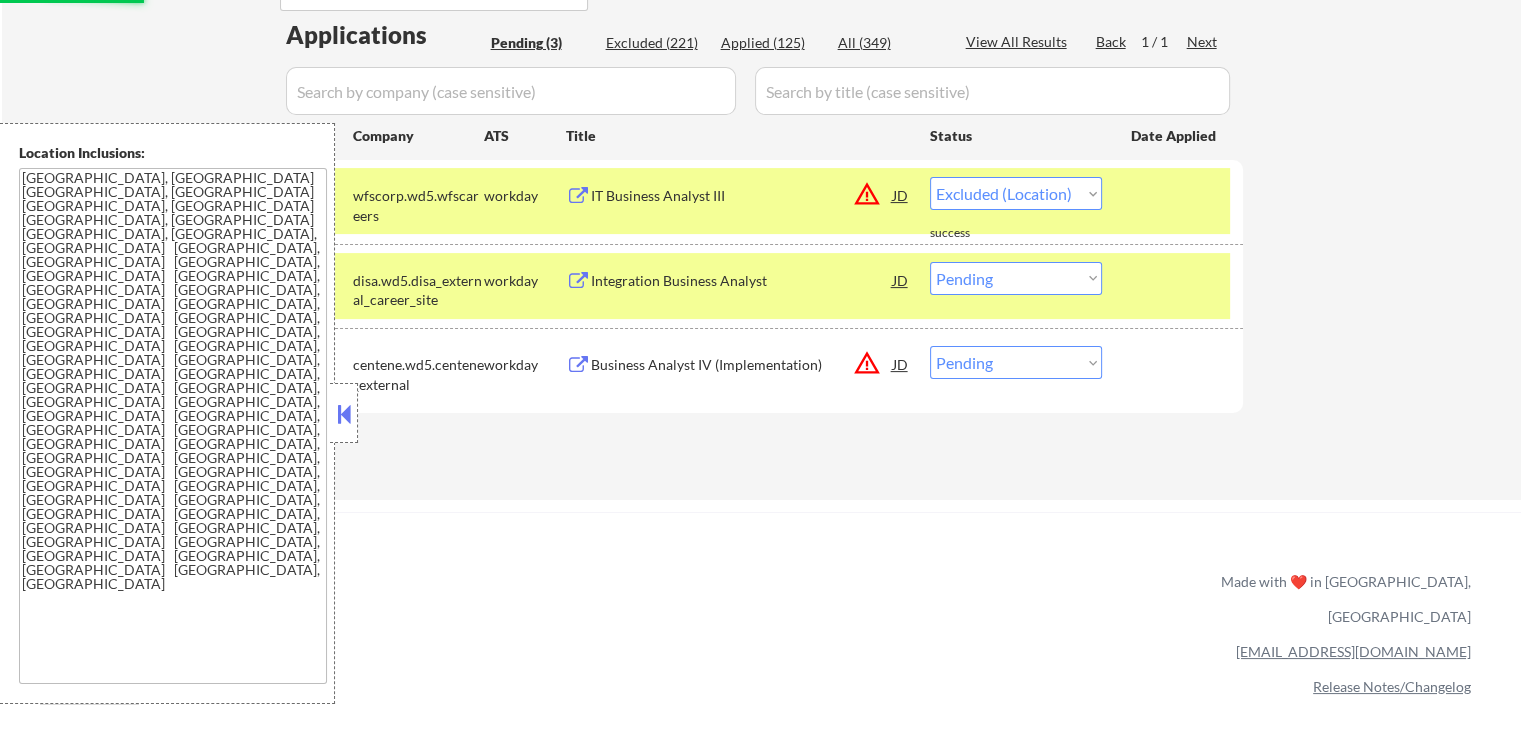 select on ""pending"" 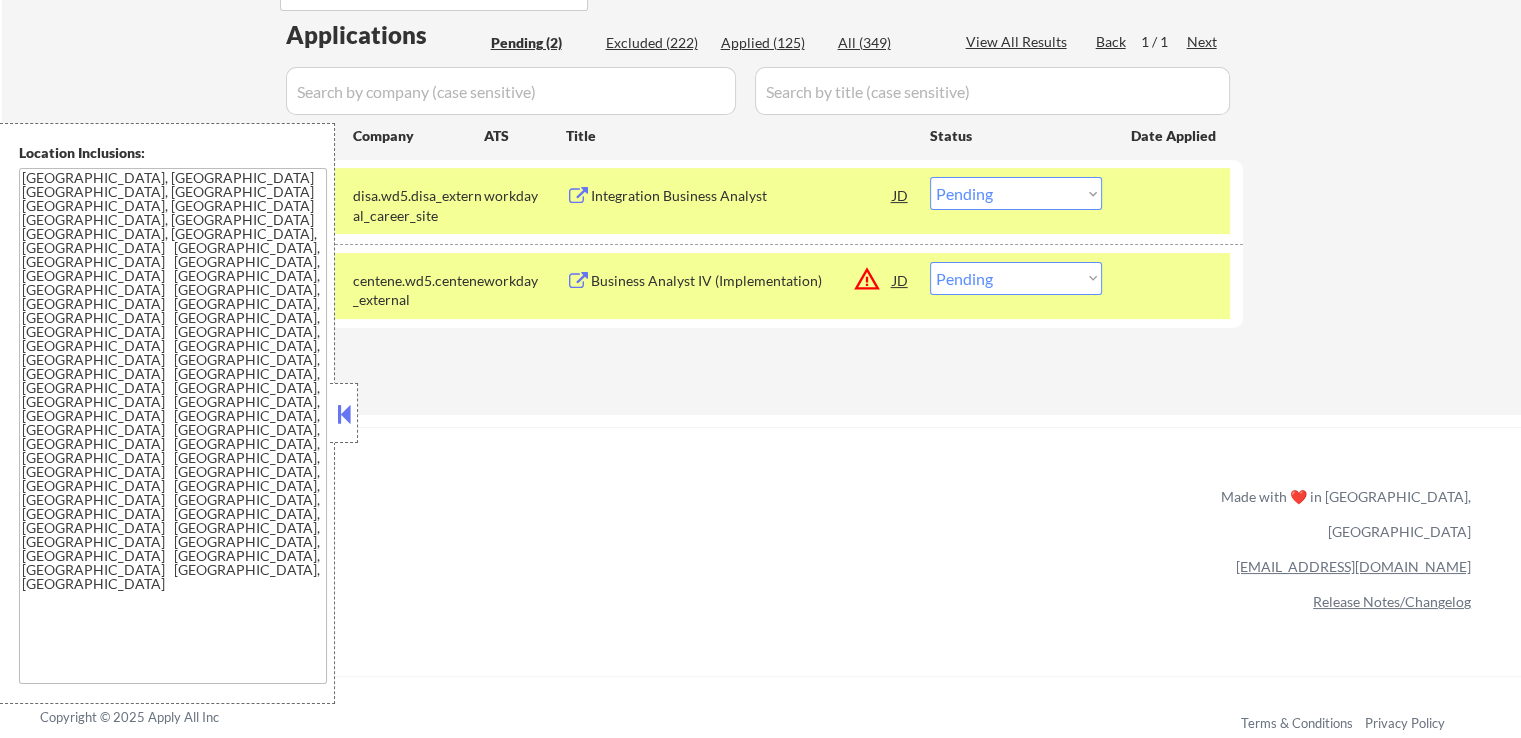 click on "Choose an option... Pending Applied Excluded (Questions) Excluded (Expired) Excluded (Location) Excluded (Bad Match) Excluded (Blocklist) Excluded (Salary) Excluded (Other)" at bounding box center (1016, 278) 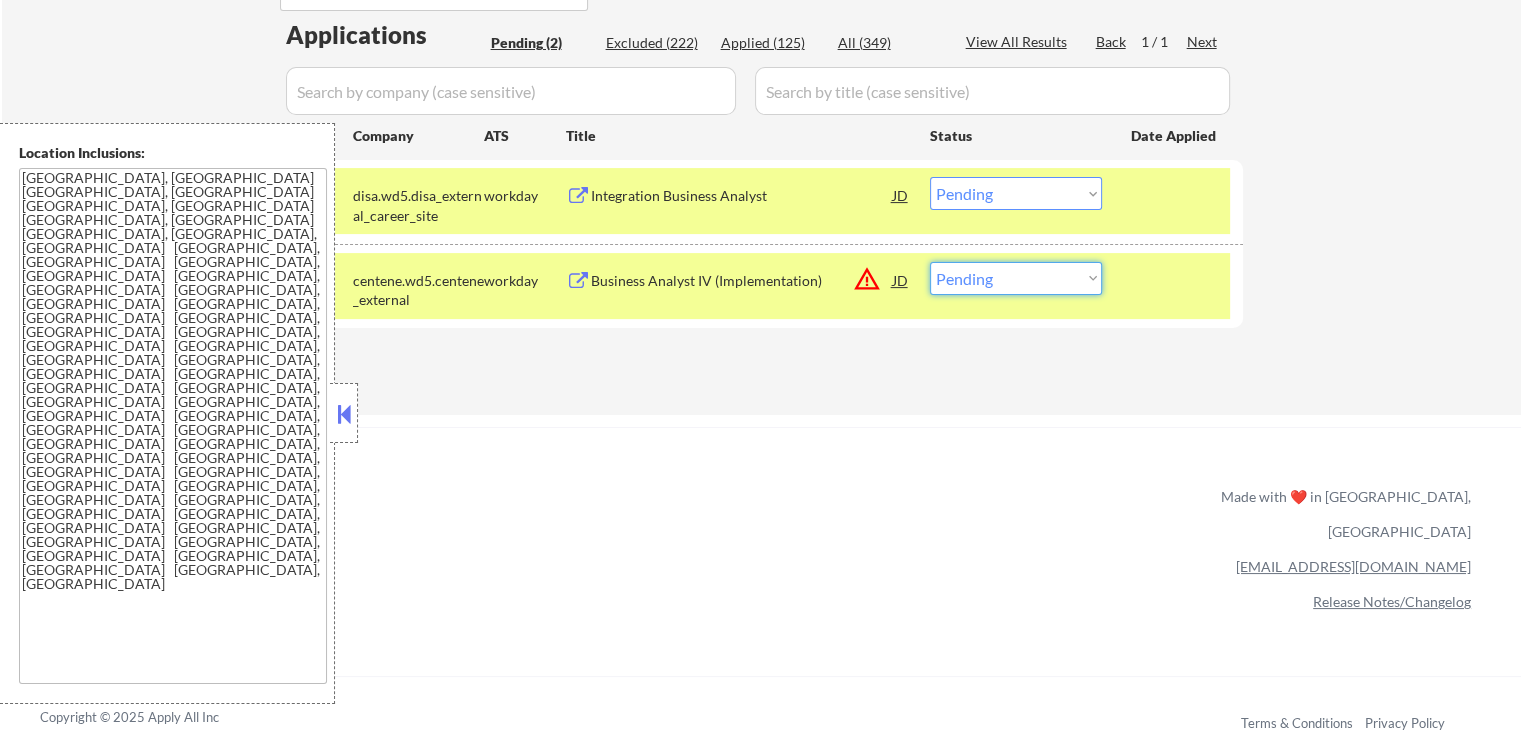 select on ""excluded__location_"" 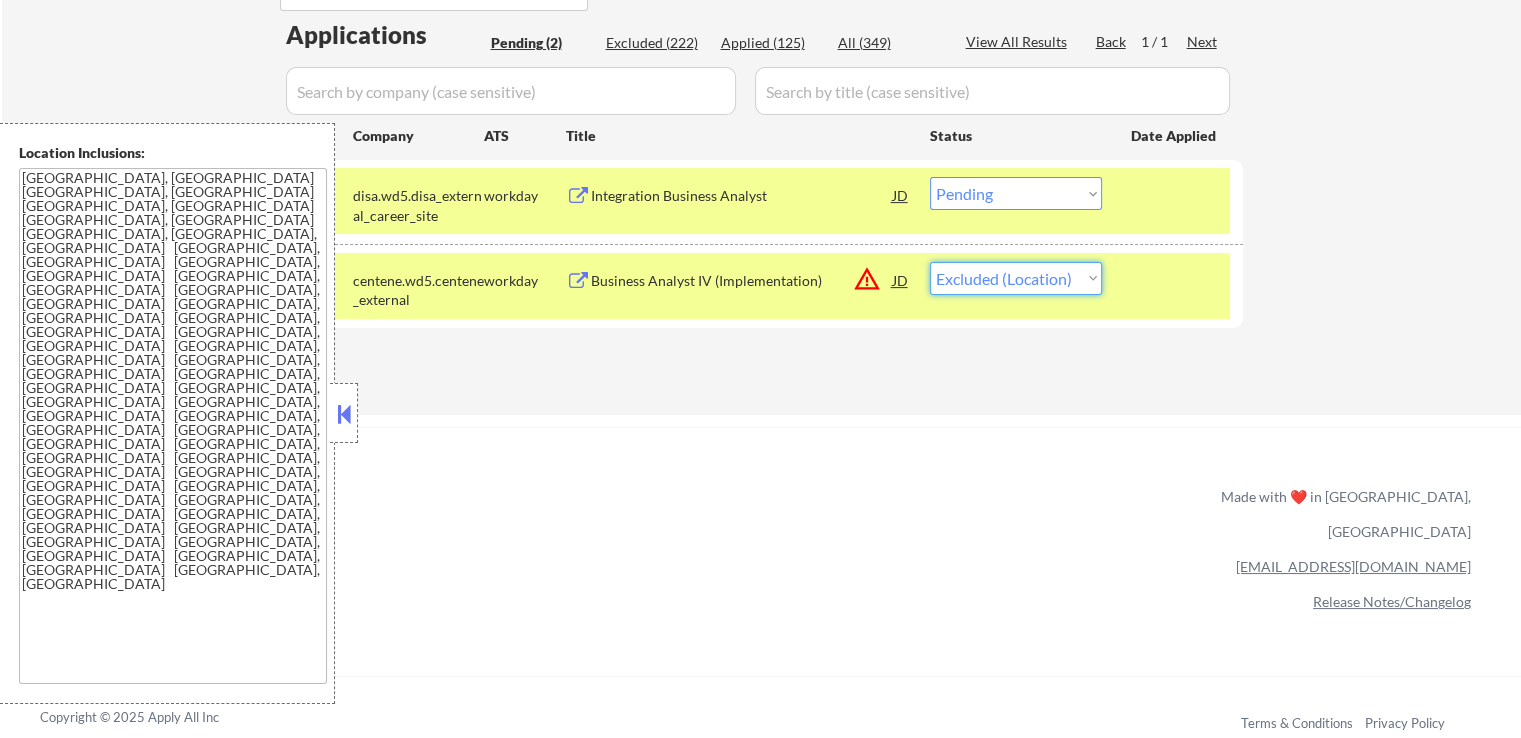 click on "Choose an option... Pending Applied Excluded (Questions) Excluded (Expired) Excluded (Location) Excluded (Bad Match) Excluded (Blocklist) Excluded (Salary) Excluded (Other)" at bounding box center [1016, 278] 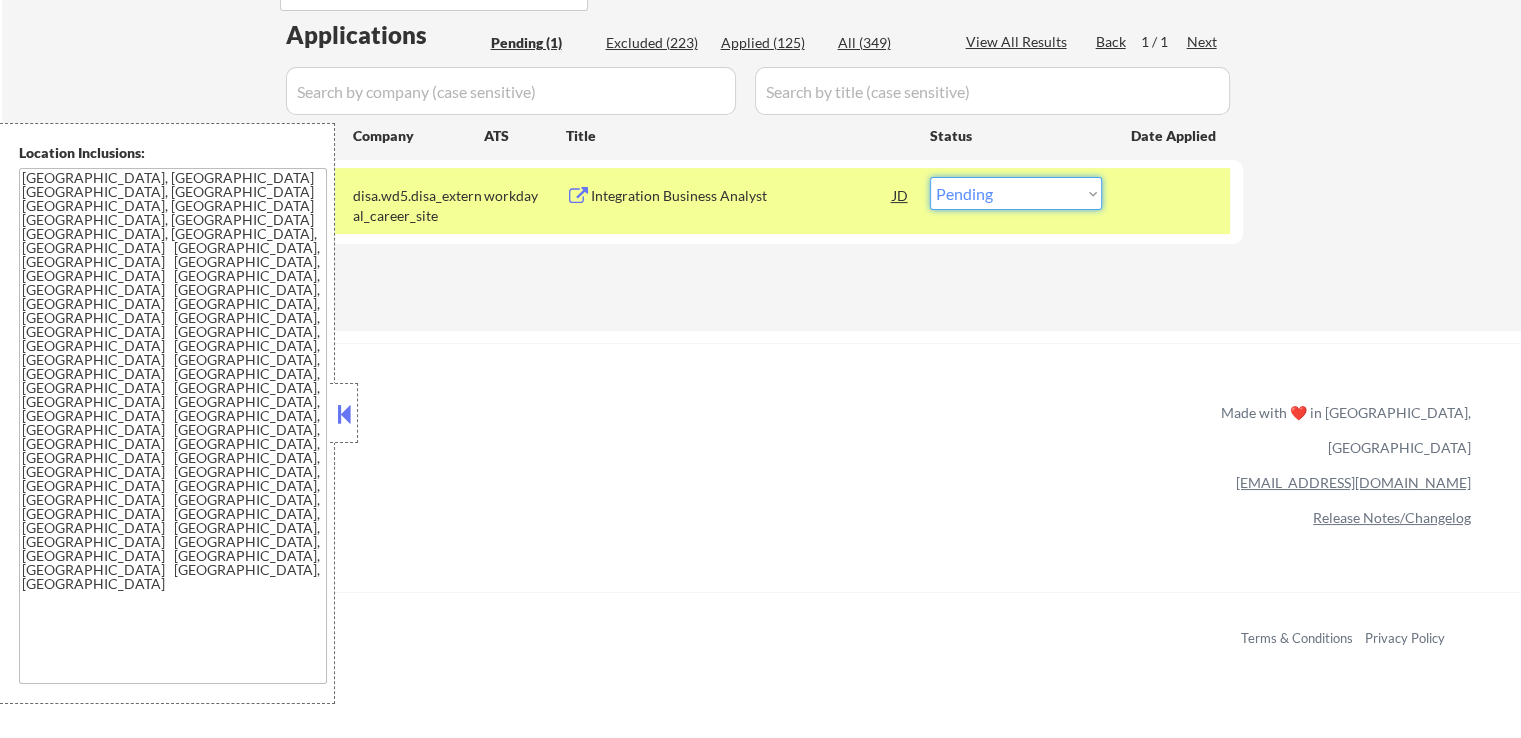 click on "Choose an option... Pending Applied Excluded (Questions) Excluded (Expired) Excluded (Location) Excluded (Bad Match) Excluded (Blocklist) Excluded (Salary) Excluded (Other)" at bounding box center [1016, 193] 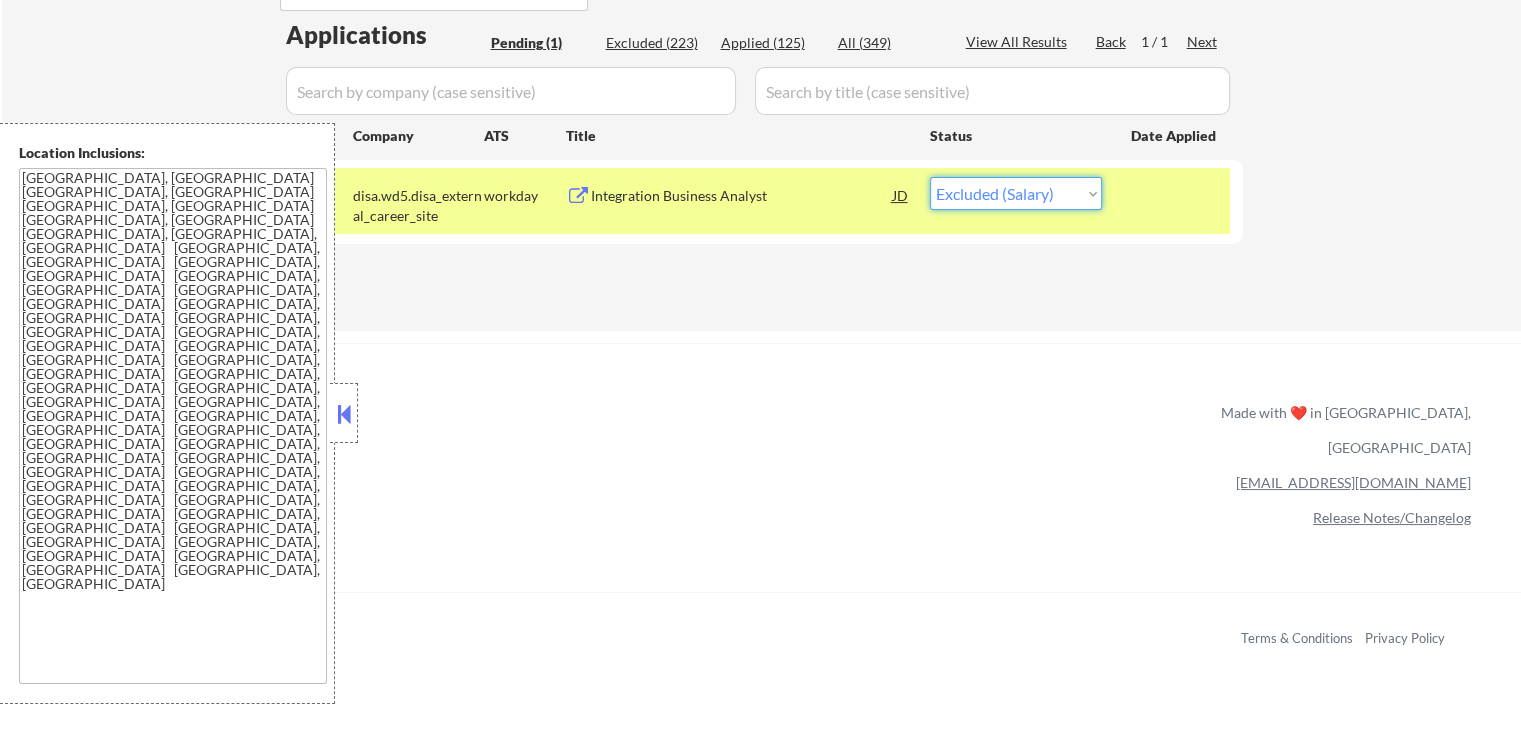 click on "Choose an option... Pending Applied Excluded (Questions) Excluded (Expired) Excluded (Location) Excluded (Bad Match) Excluded (Blocklist) Excluded (Salary) Excluded (Other)" at bounding box center (1016, 193) 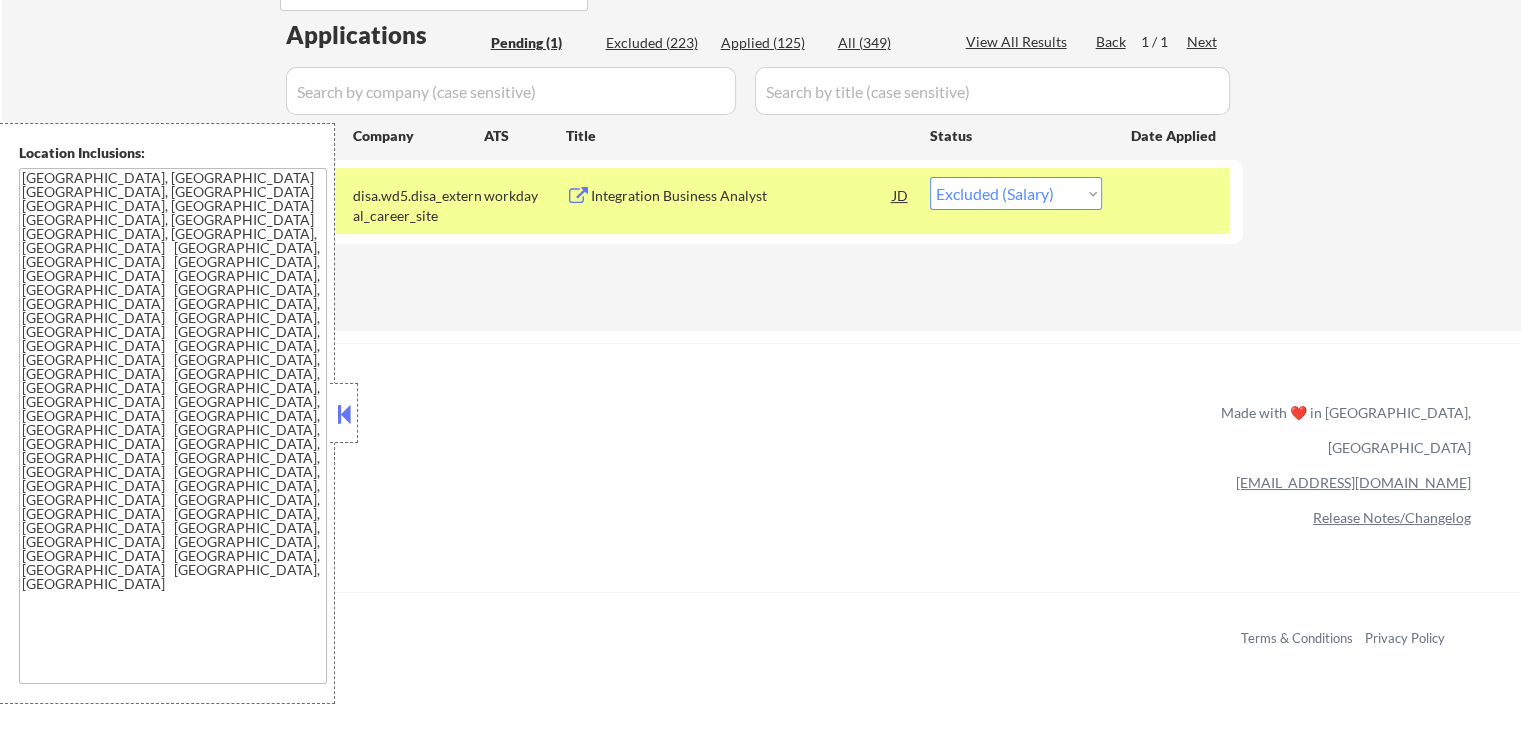 click on "ApplyAll Refer & earn free applications 👯‍♀️ Buy ApplyAll as a gift 🎁 About ApplyAll Success Stories Made with ❤️ in [GEOGRAPHIC_DATA], [GEOGRAPHIC_DATA] [EMAIL_ADDRESS][DOMAIN_NAME] Release Notes/Changelog Copyright © 2025 Apply All Inc Terms & Conditions      Privacy Policy" at bounding box center [760, 515] 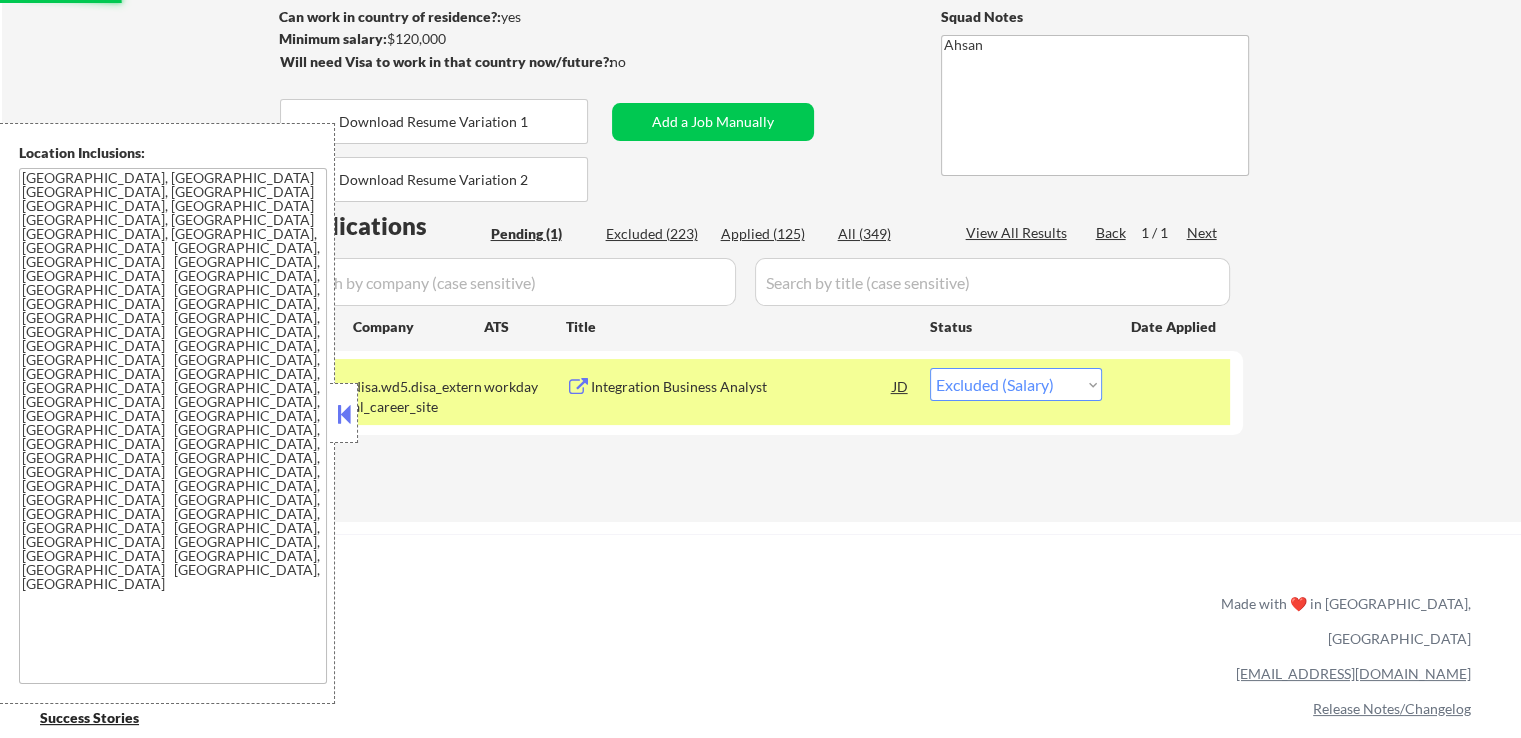 scroll, scrollTop: 200, scrollLeft: 0, axis: vertical 